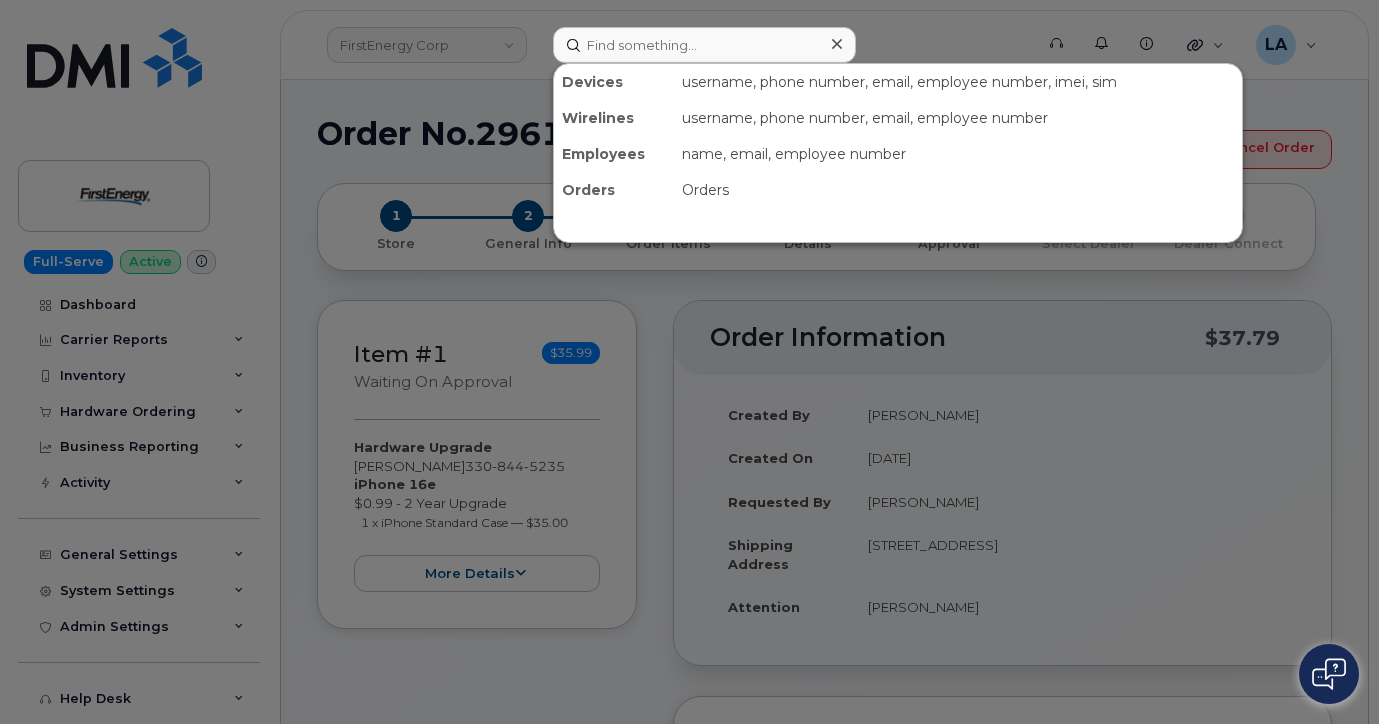 click 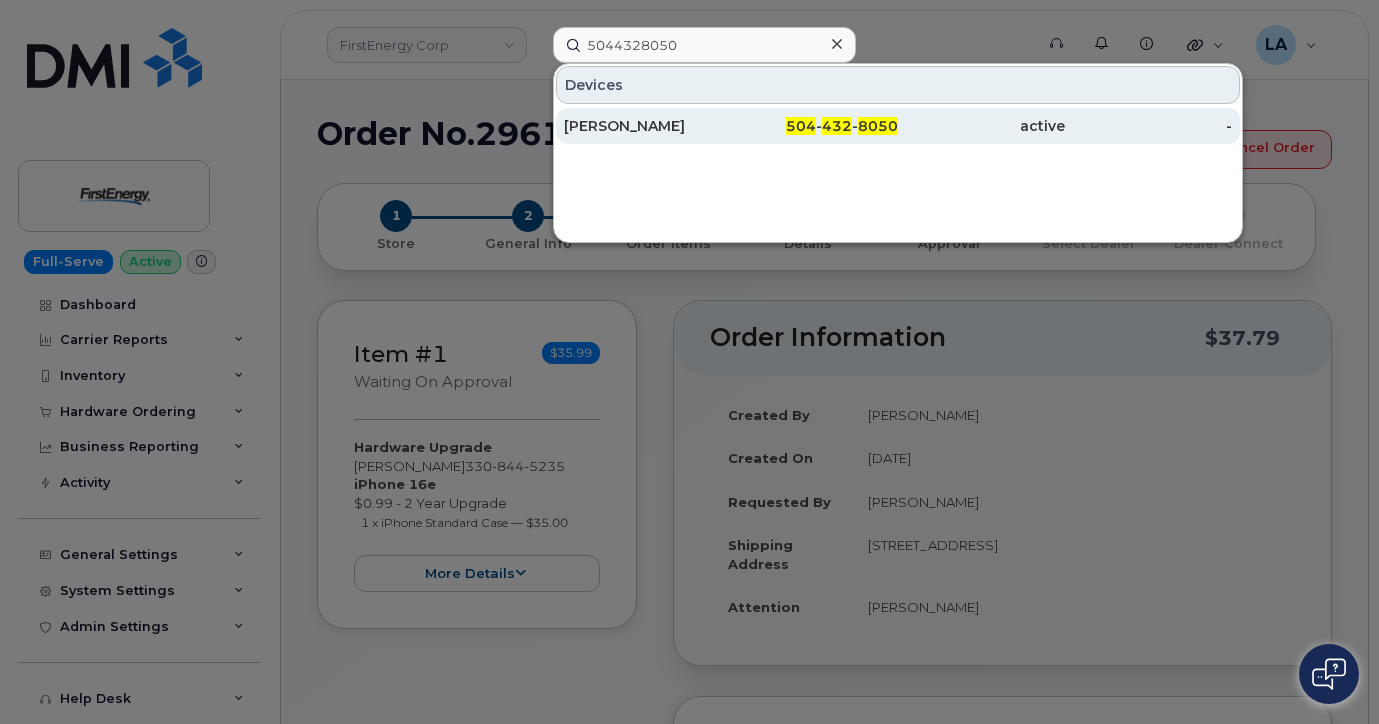 type on "5044328050" 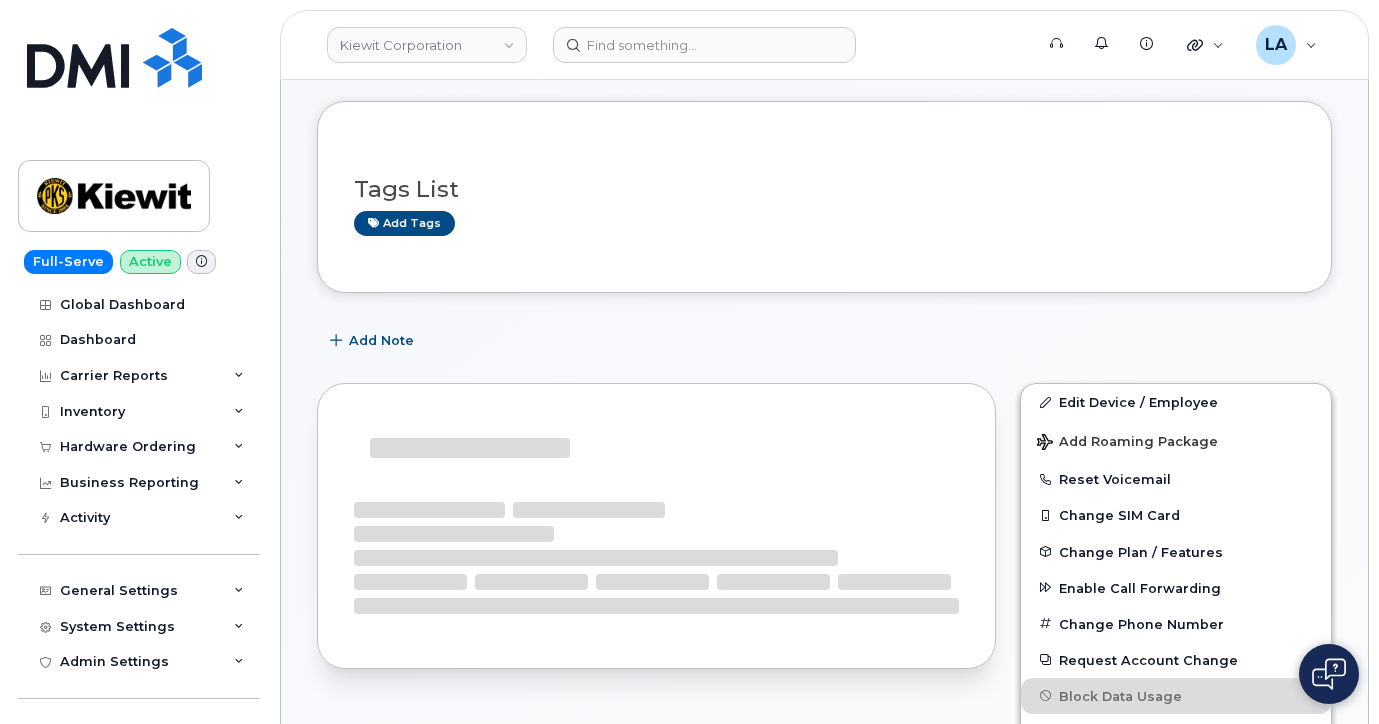 scroll, scrollTop: 100, scrollLeft: 0, axis: vertical 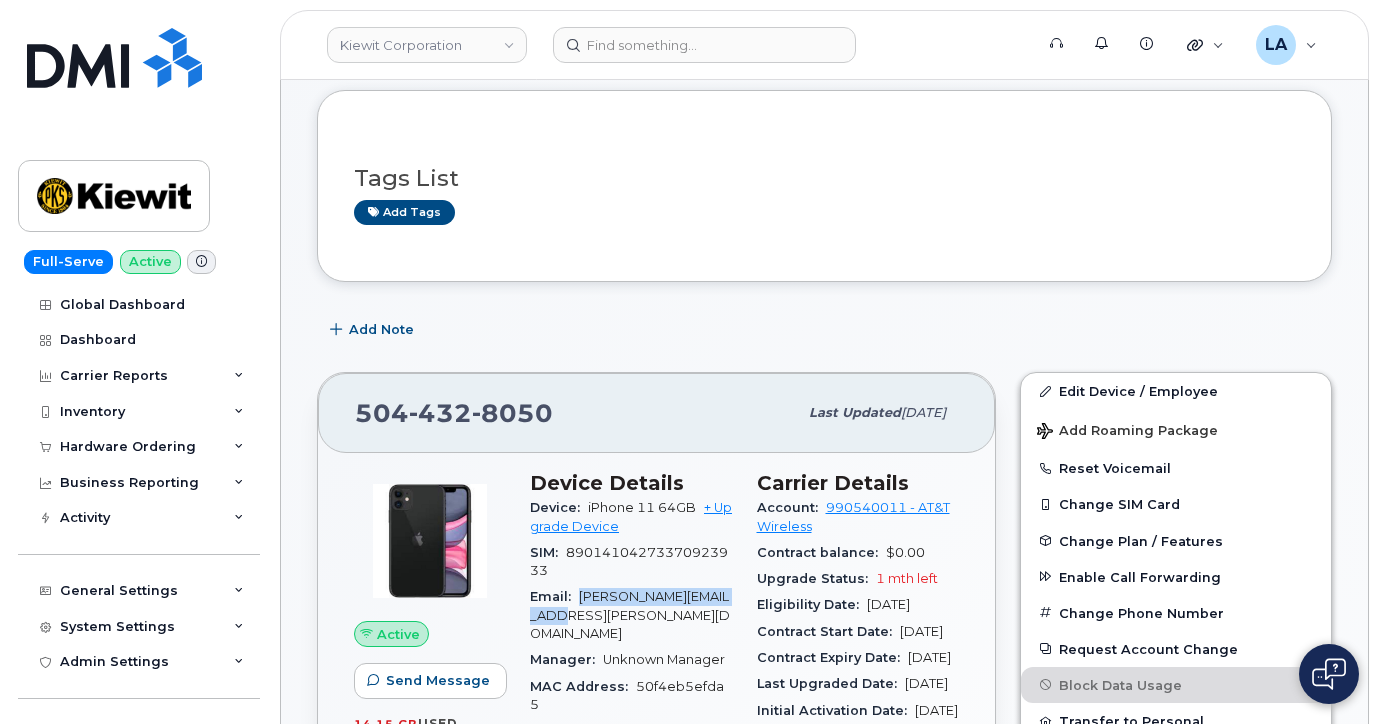 drag, startPoint x: 578, startPoint y: 587, endPoint x: 618, endPoint y: 620, distance: 51.855568 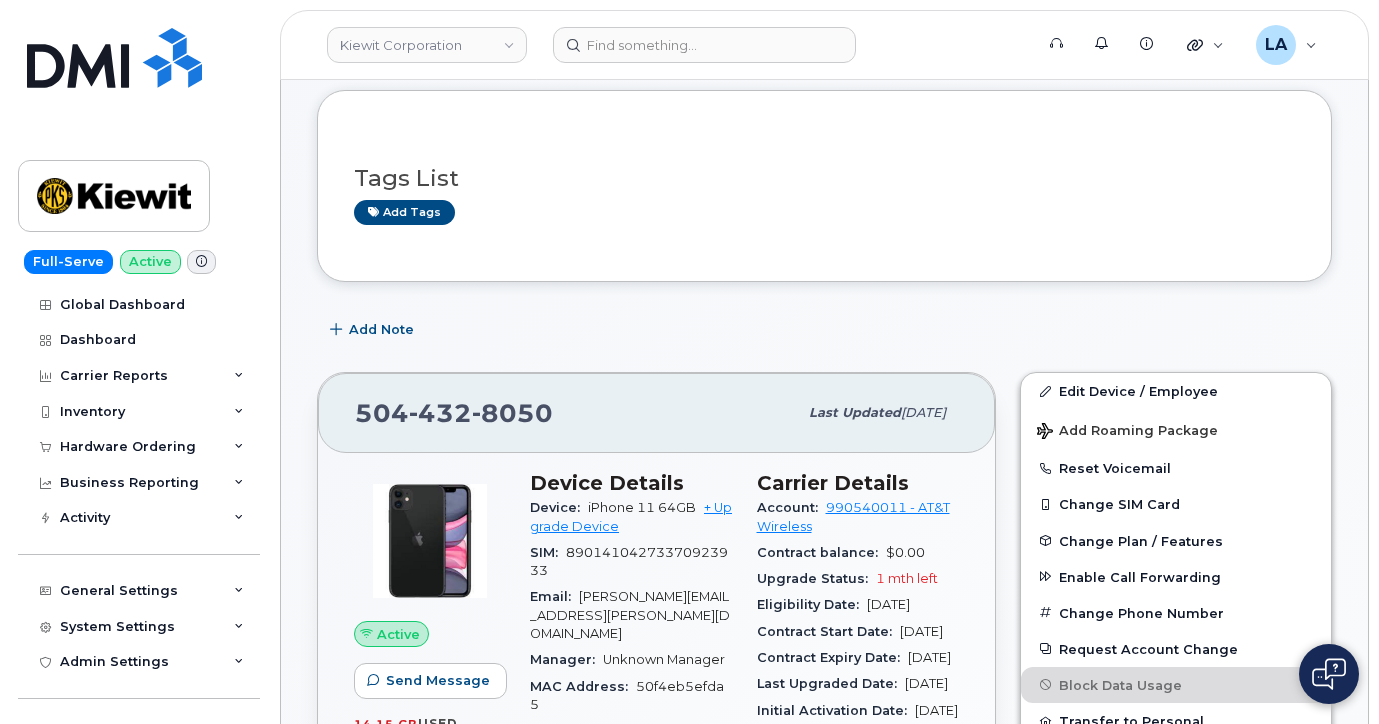 click on "Tags List
Add tags" at bounding box center (824, 186) 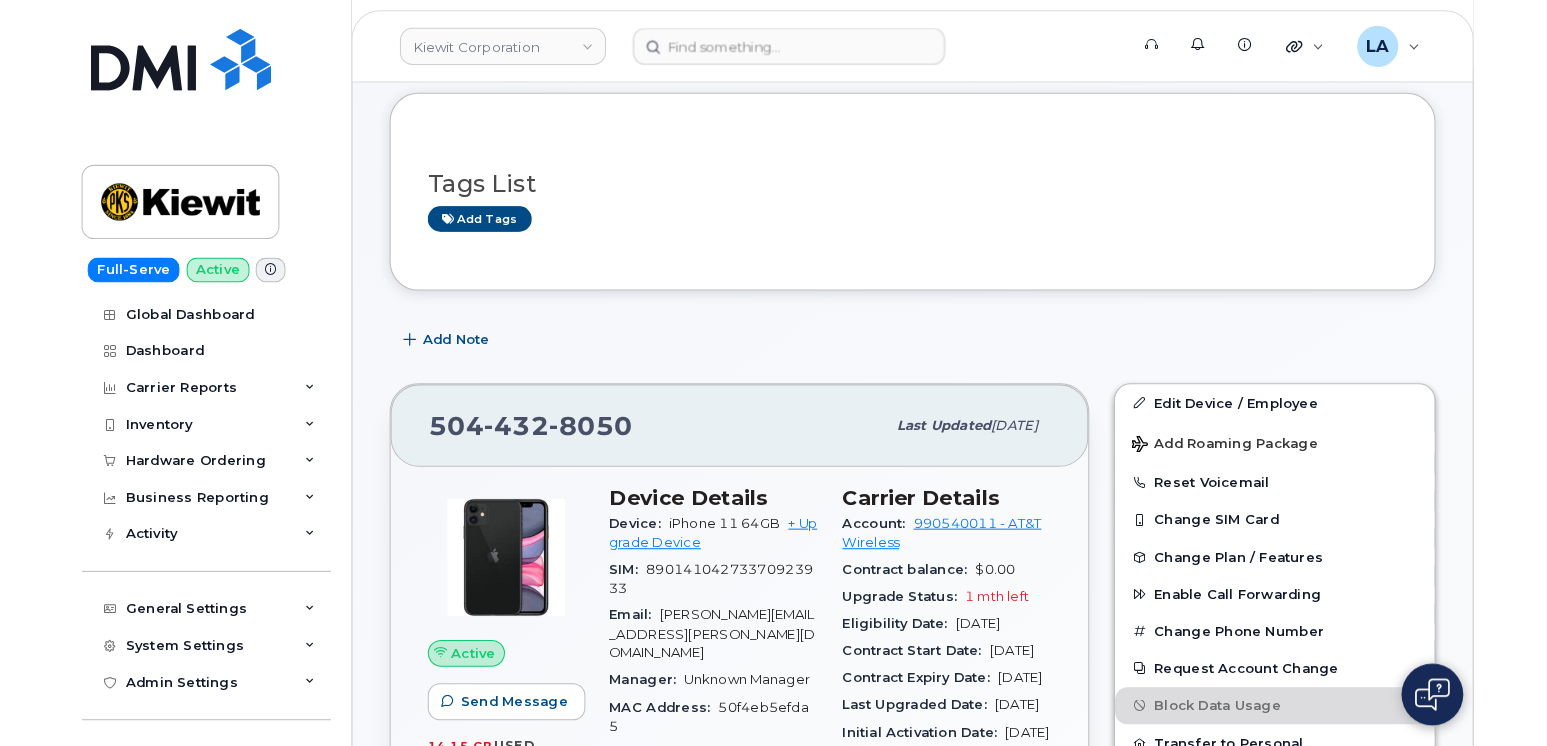 scroll, scrollTop: 734, scrollLeft: 0, axis: vertical 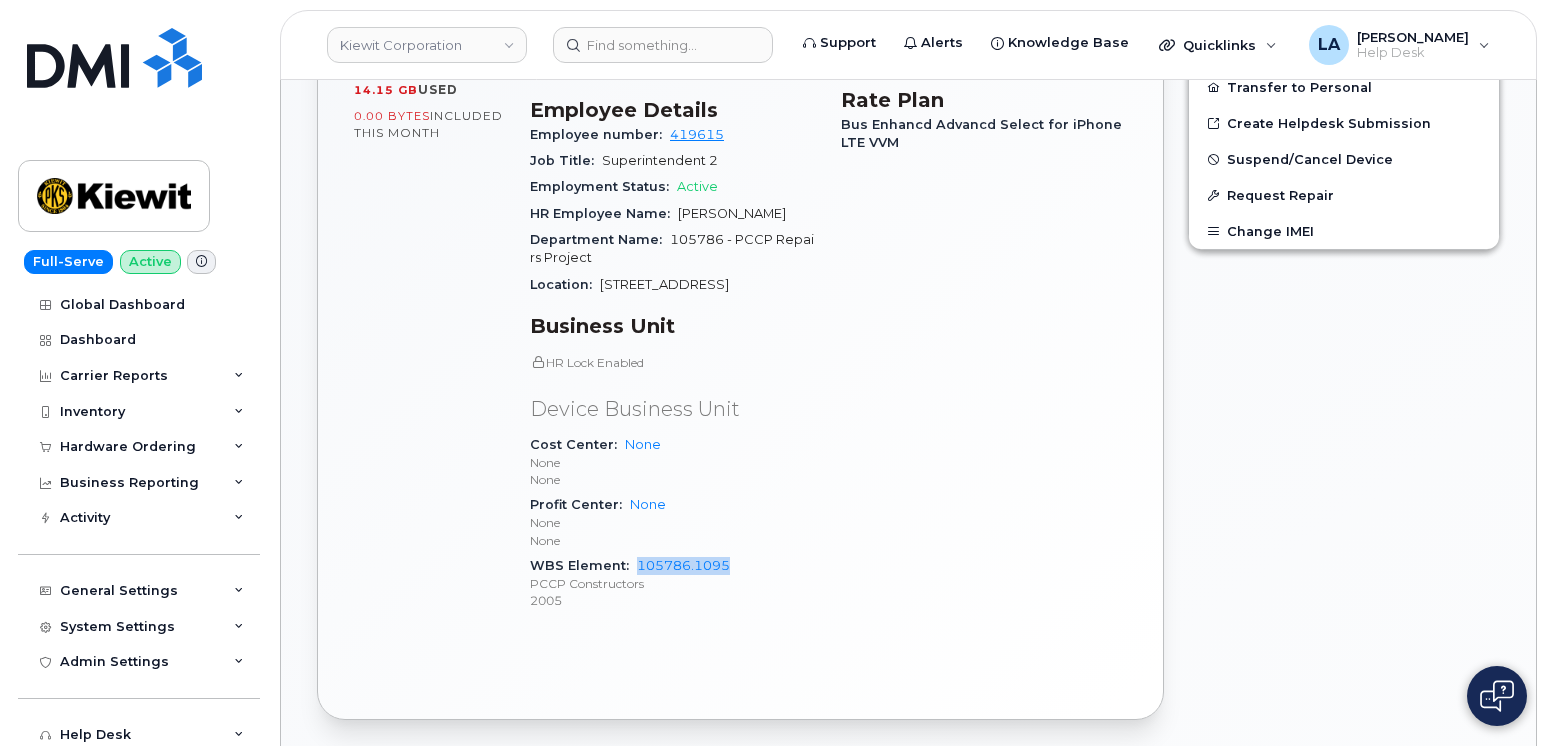 drag, startPoint x: 765, startPoint y: 525, endPoint x: 630, endPoint y: 526, distance: 135.00371 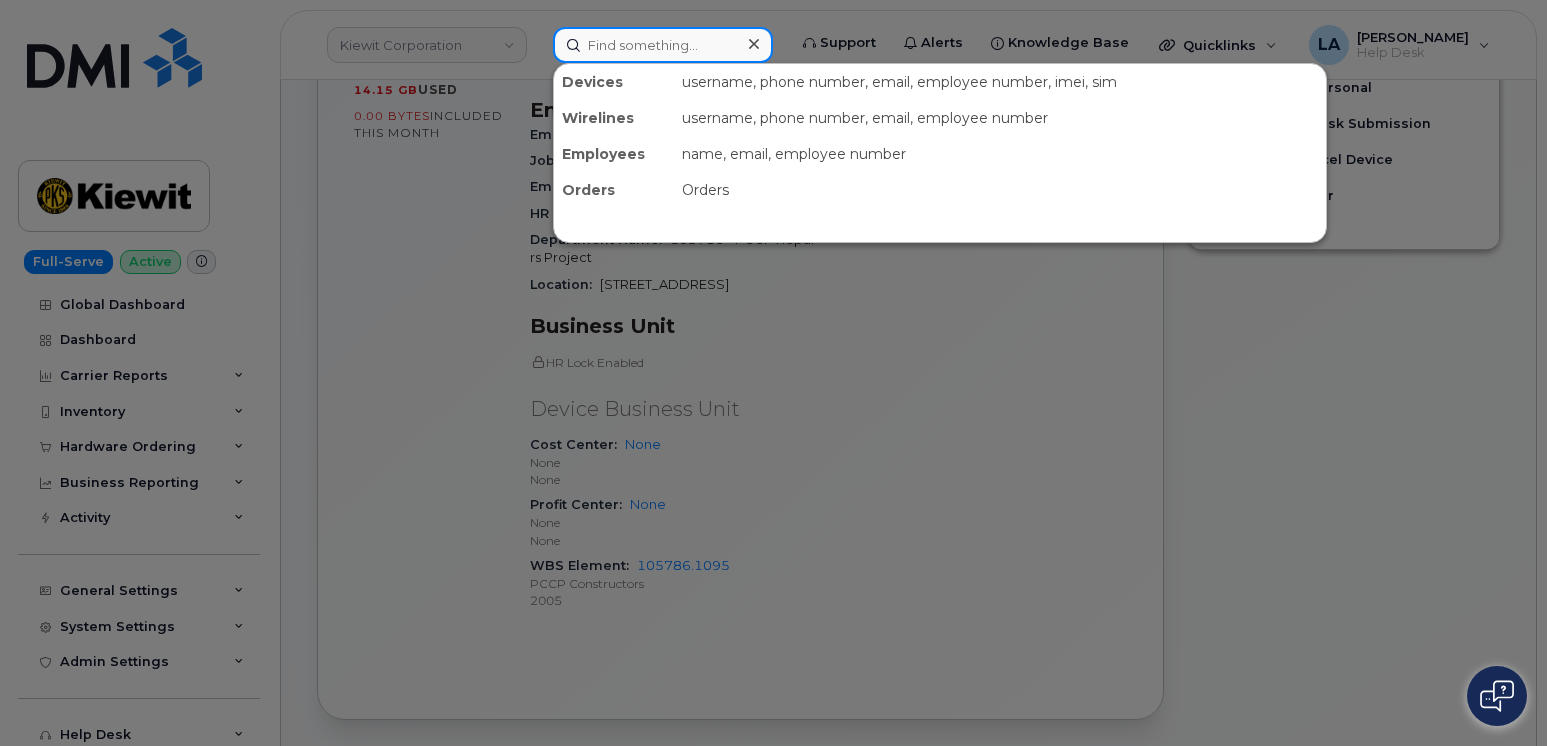 click at bounding box center [663, 45] 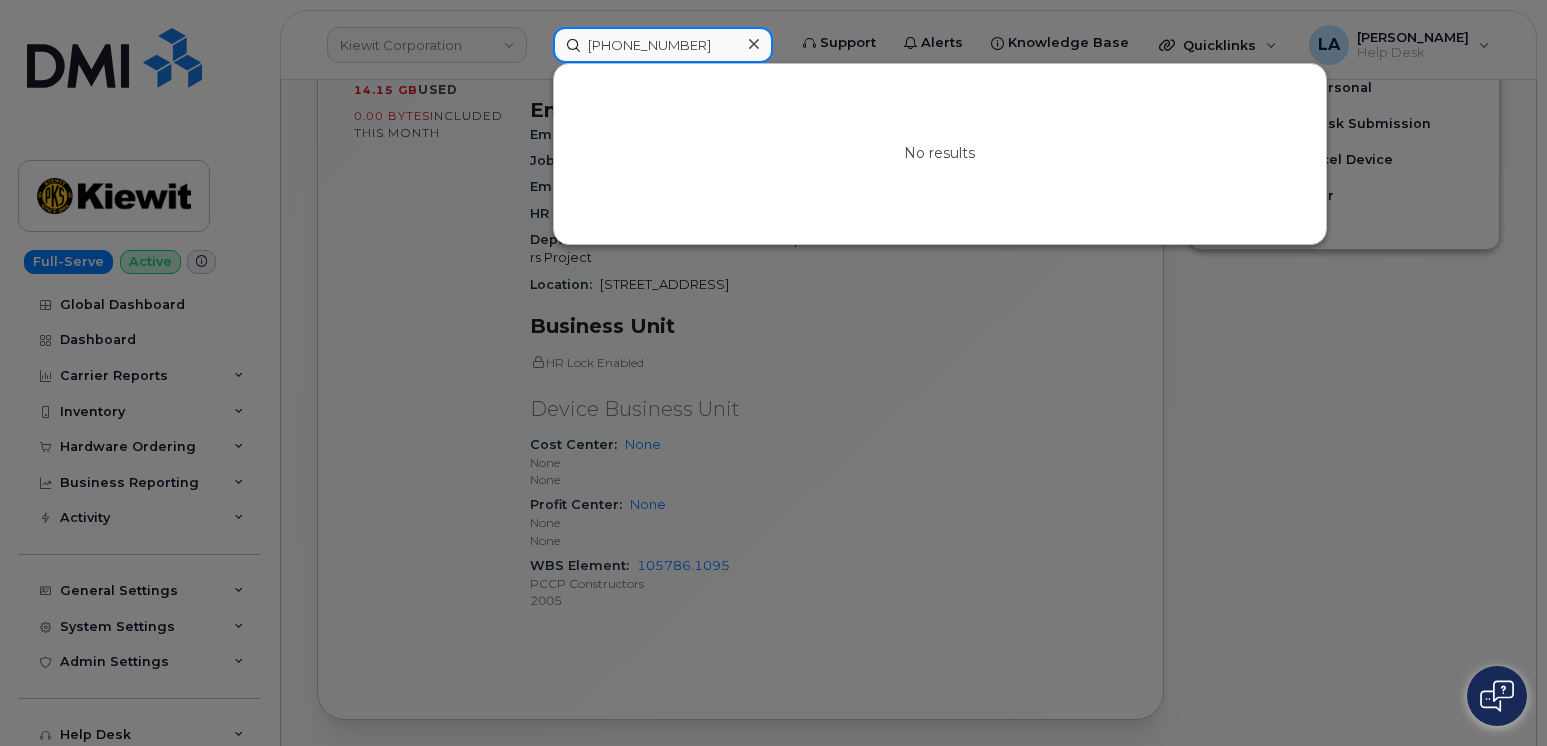 type on "306 203 2213" 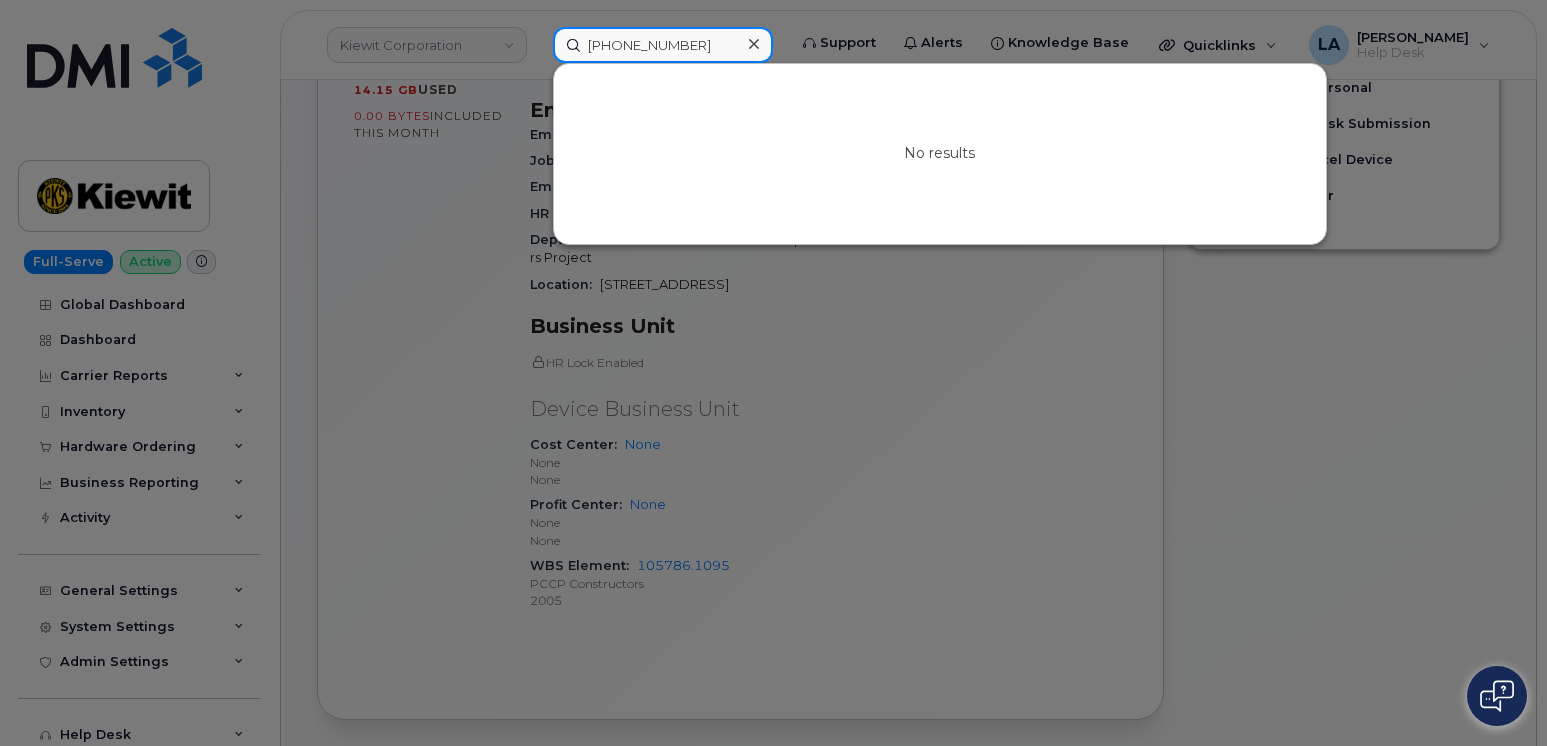drag, startPoint x: 712, startPoint y: 53, endPoint x: 279, endPoint y: 61, distance: 433.07388 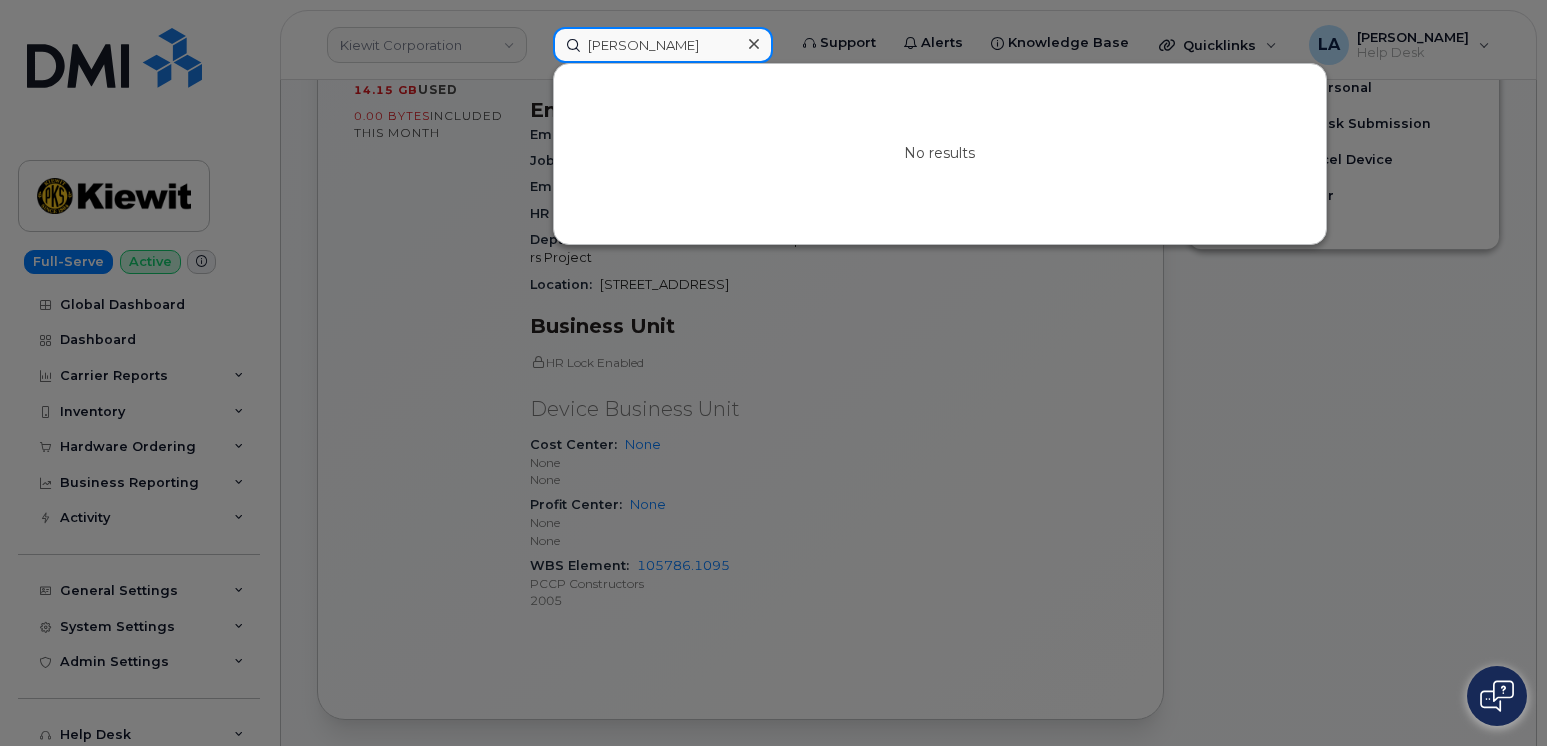 drag, startPoint x: 694, startPoint y: 52, endPoint x: 484, endPoint y: 48, distance: 210.03809 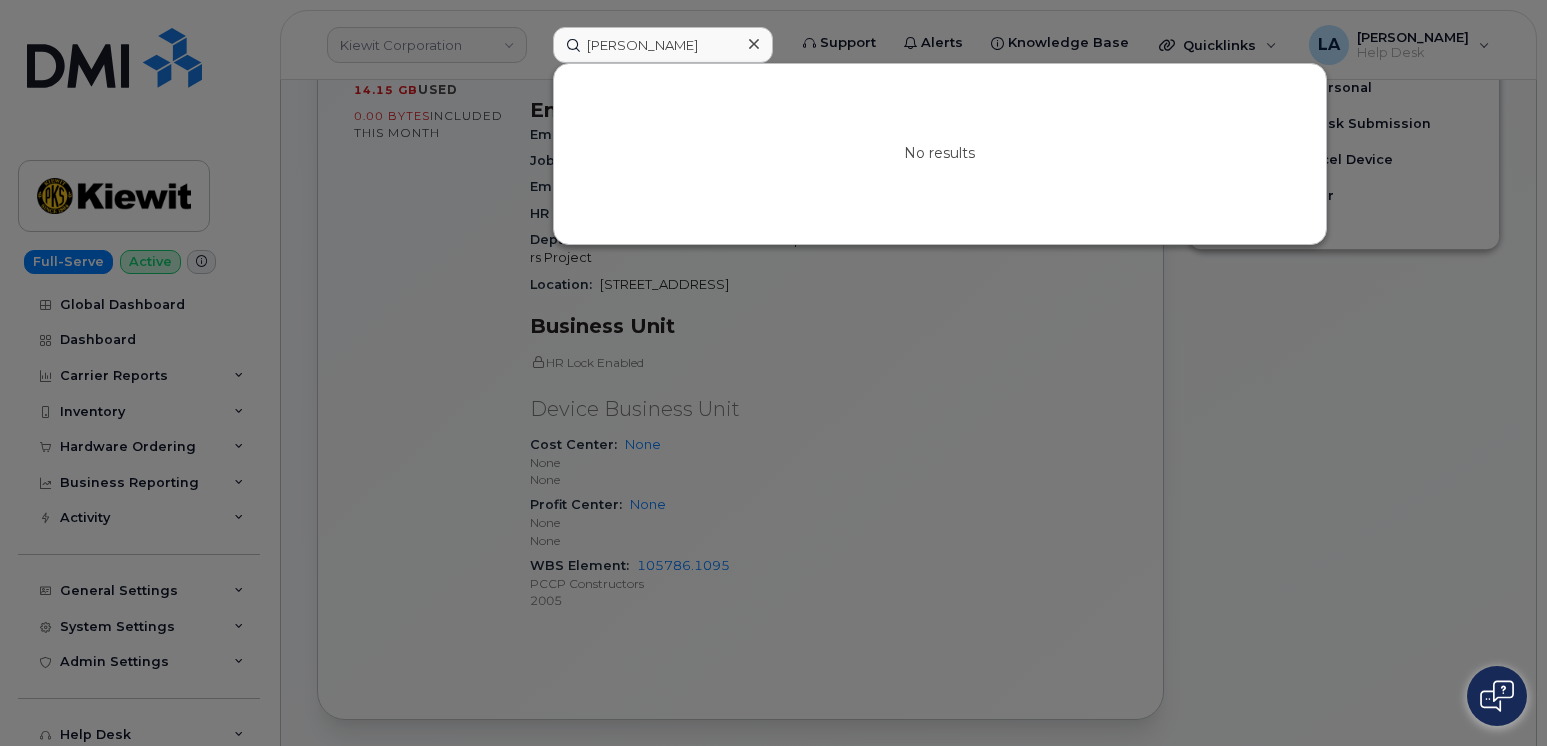 click at bounding box center (773, 373) 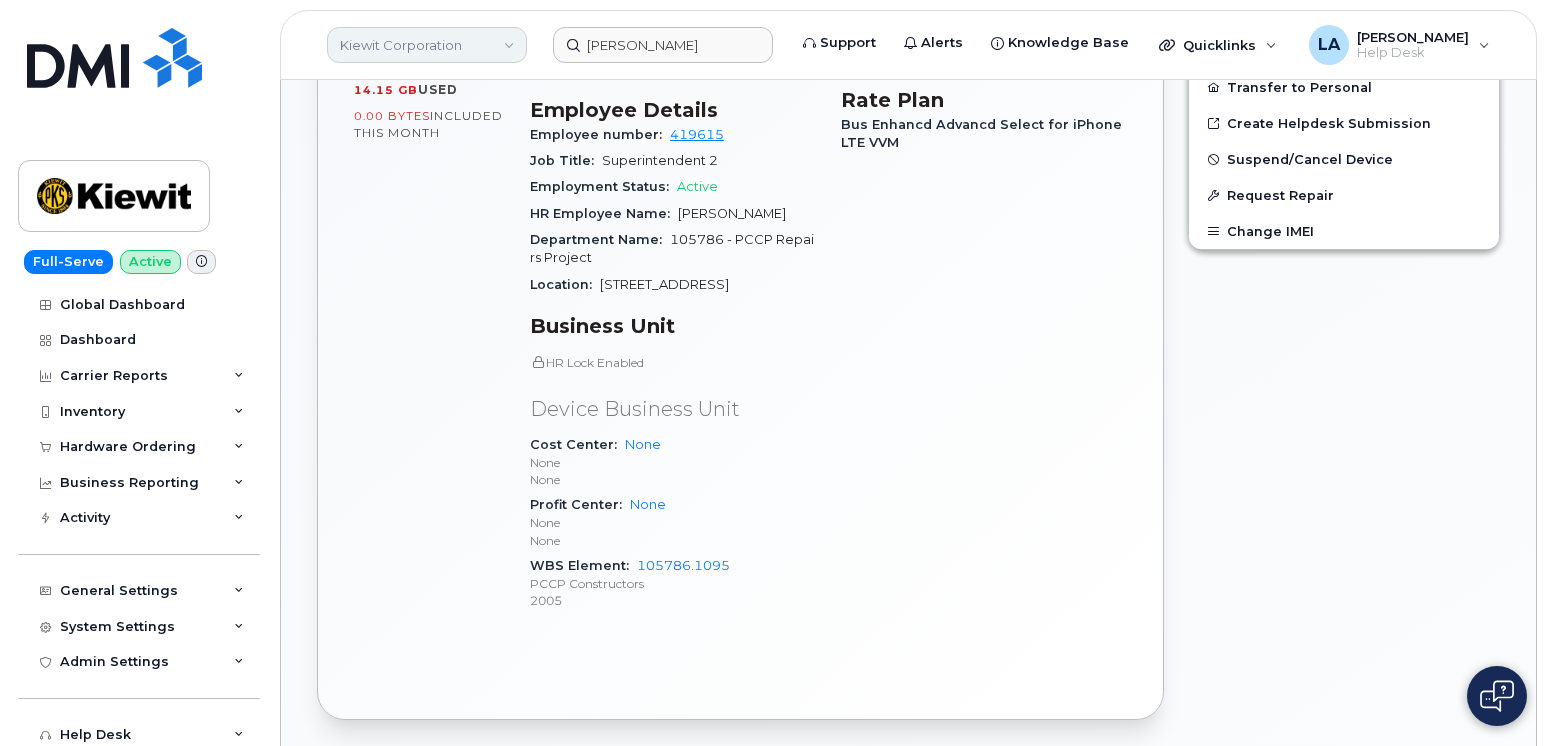 click on "Kiewit Corporation" at bounding box center (427, 45) 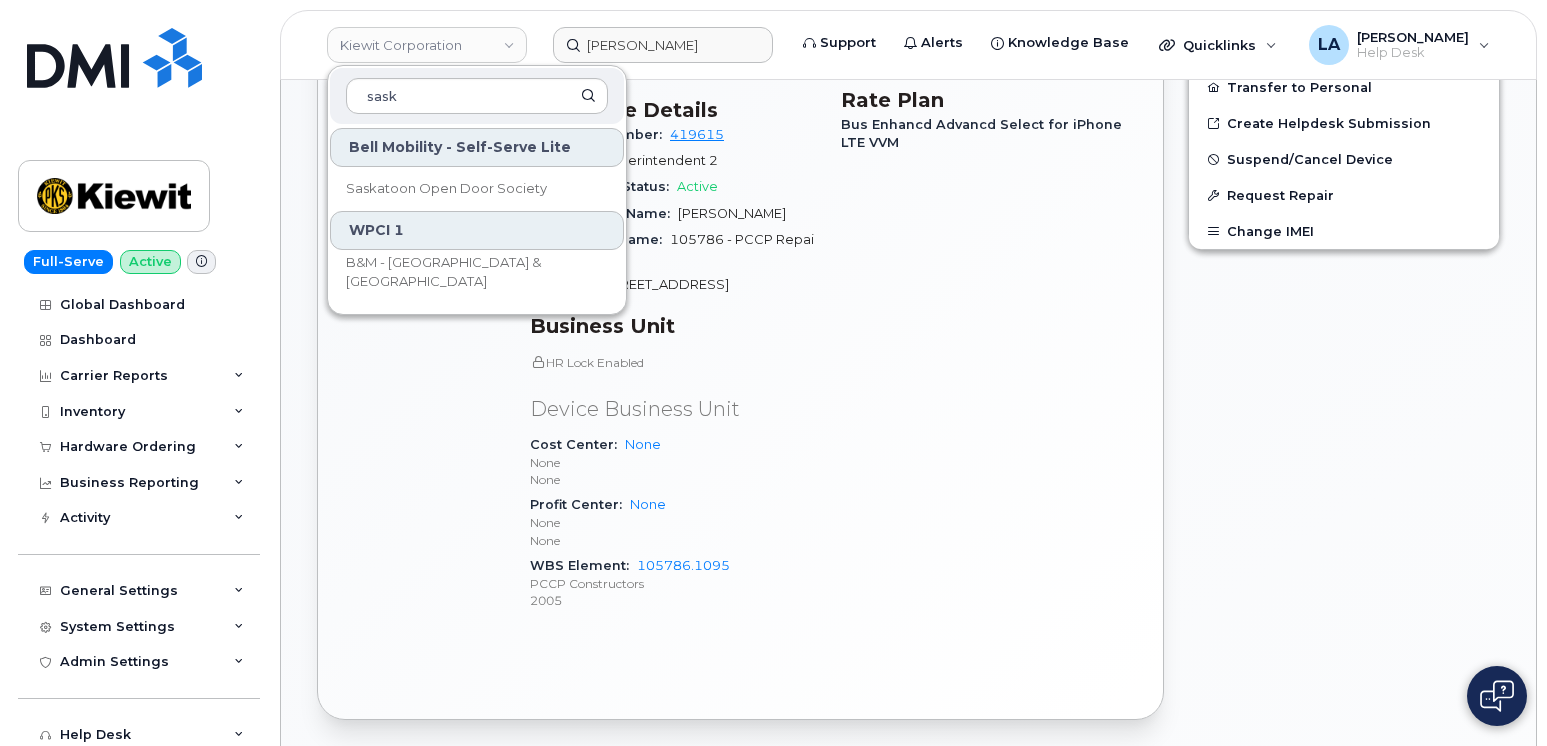 type on "sask" 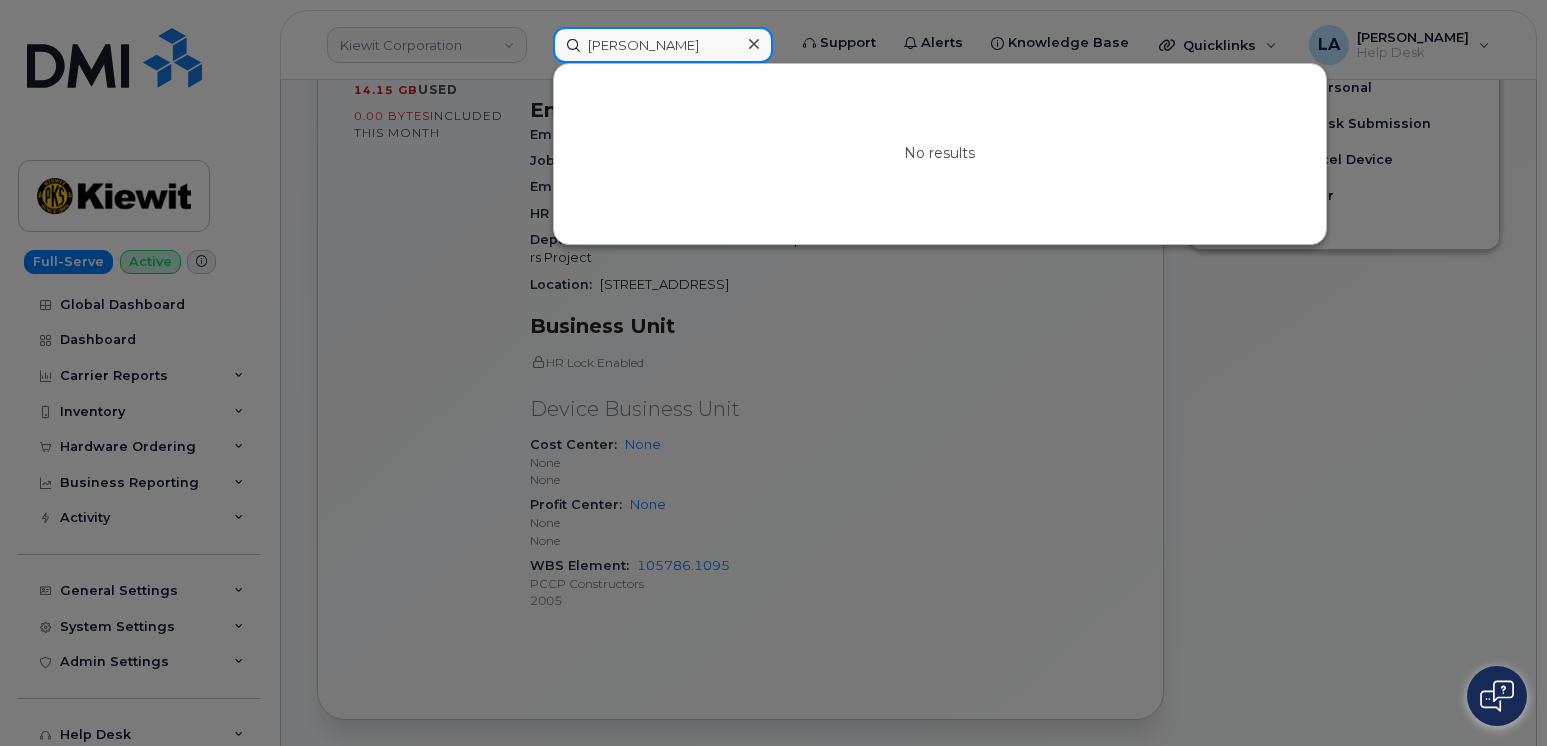 drag, startPoint x: 688, startPoint y: 56, endPoint x: 450, endPoint y: 49, distance: 238.10292 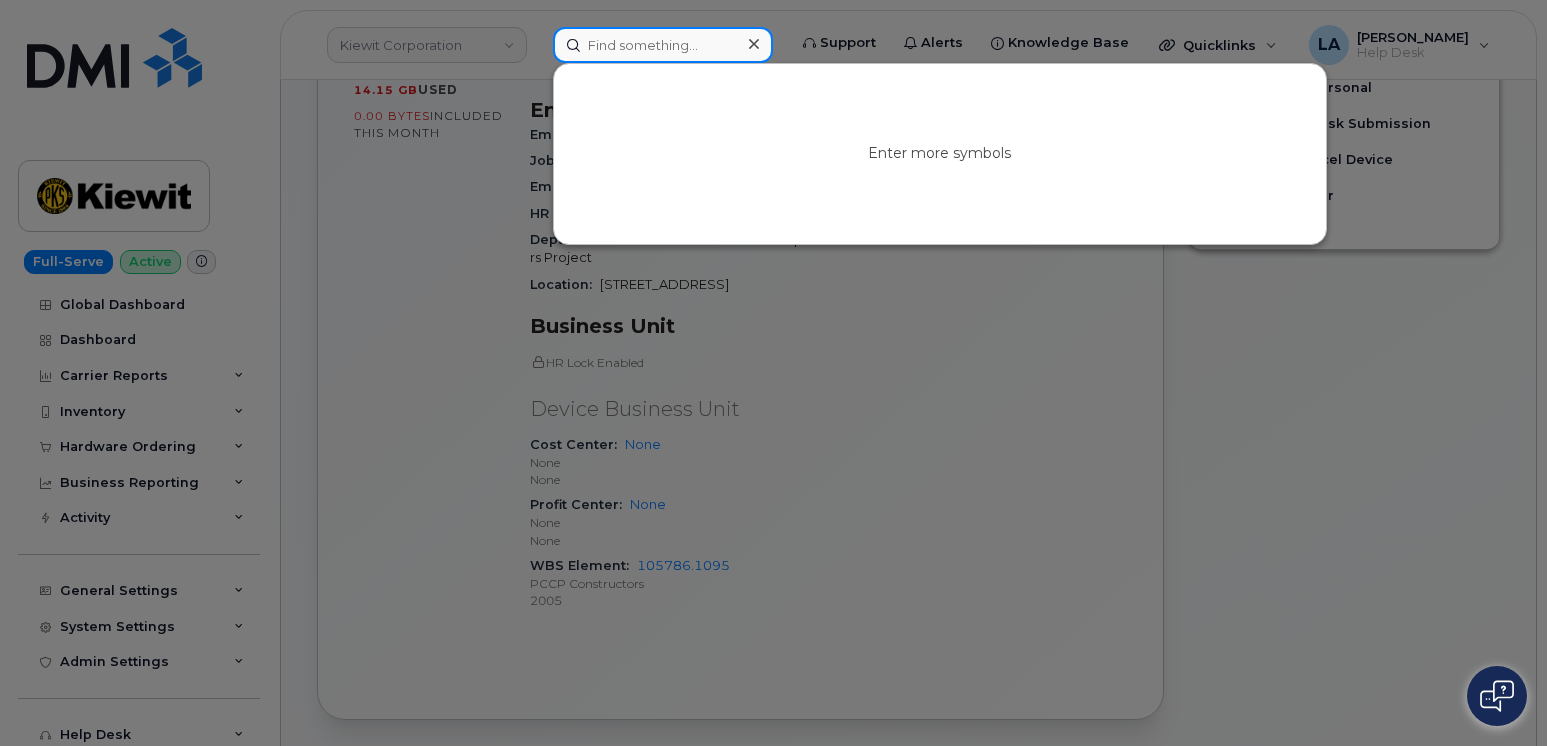 type 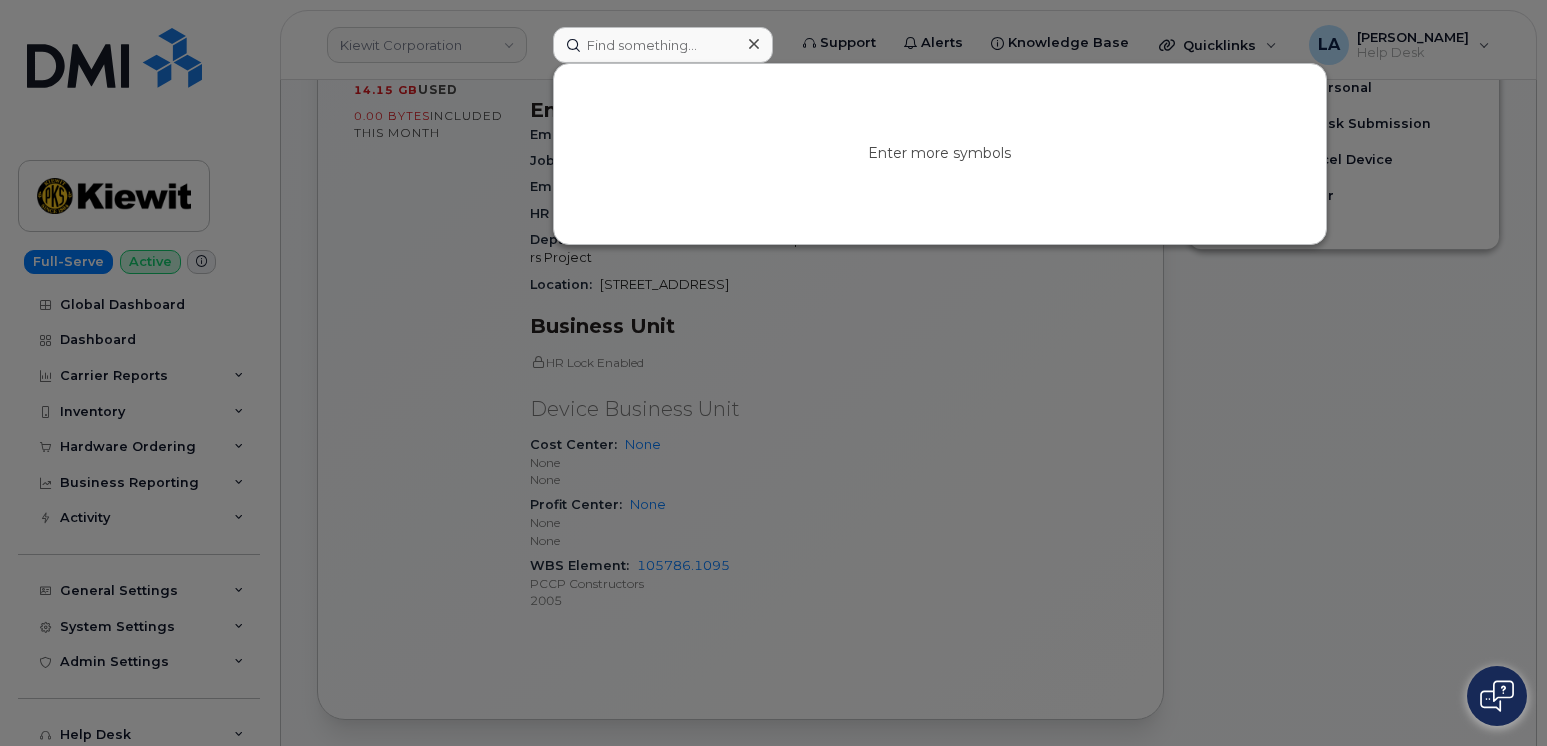 click at bounding box center [773, 373] 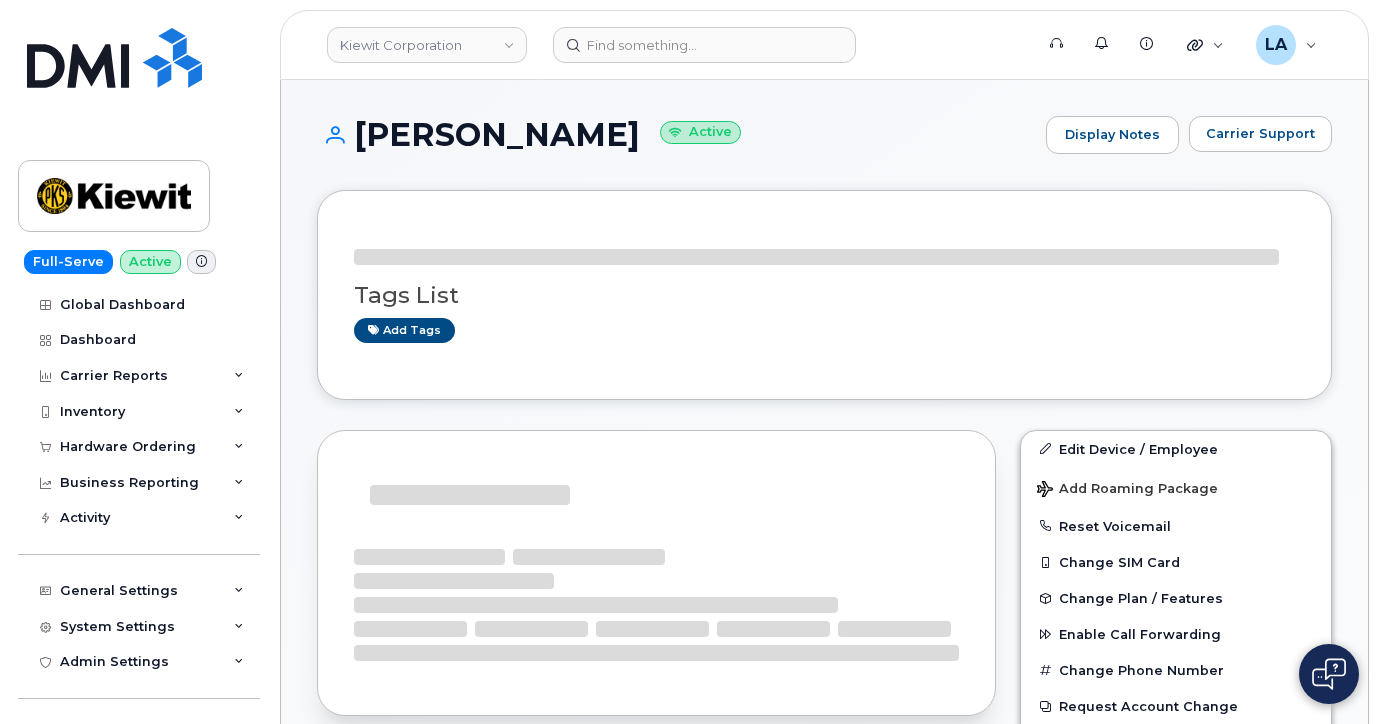 scroll, scrollTop: 0, scrollLeft: 0, axis: both 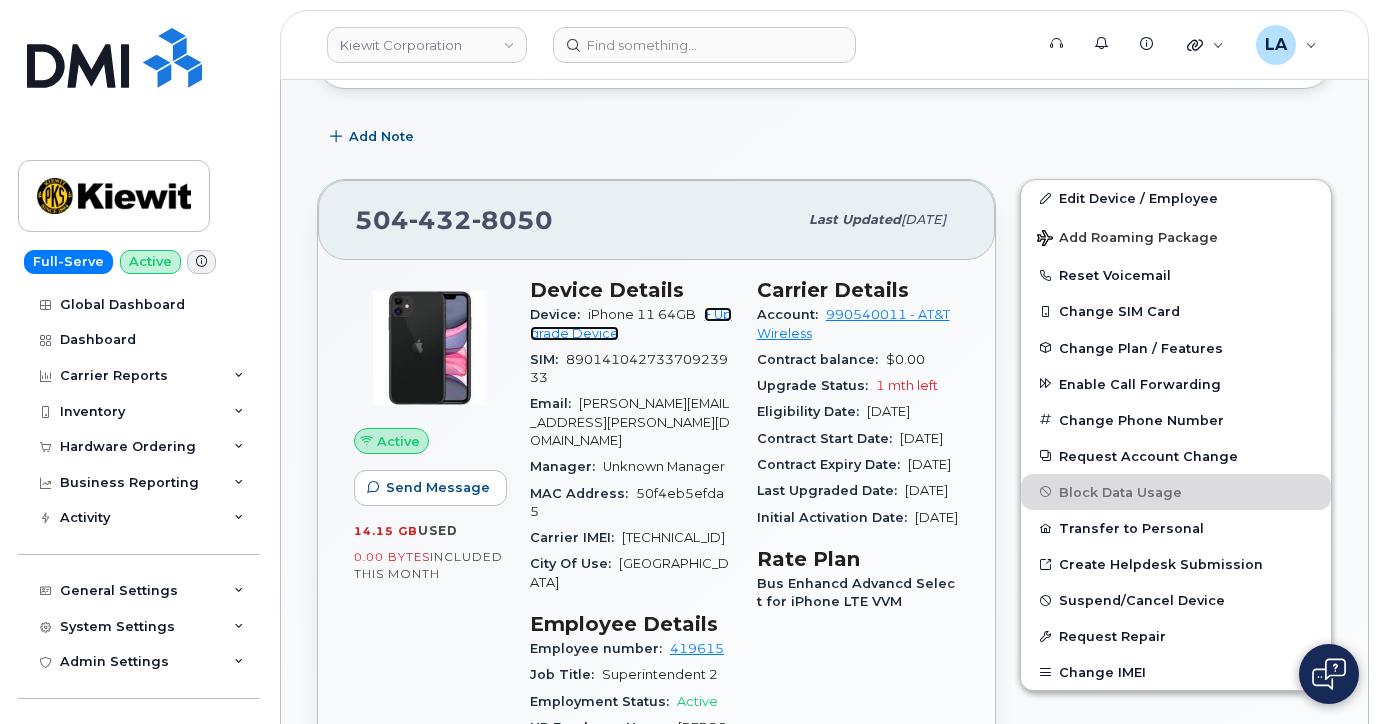 click on "+ Upgrade Device" 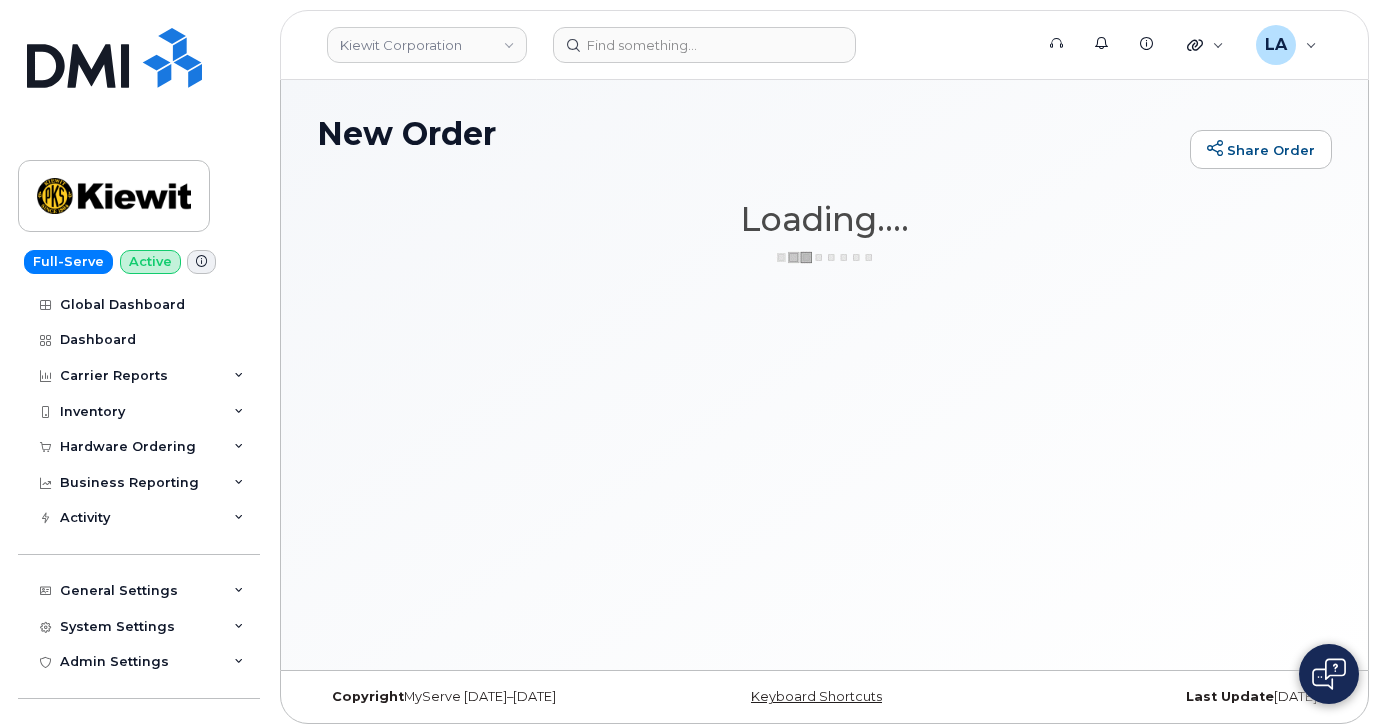 scroll, scrollTop: 0, scrollLeft: 0, axis: both 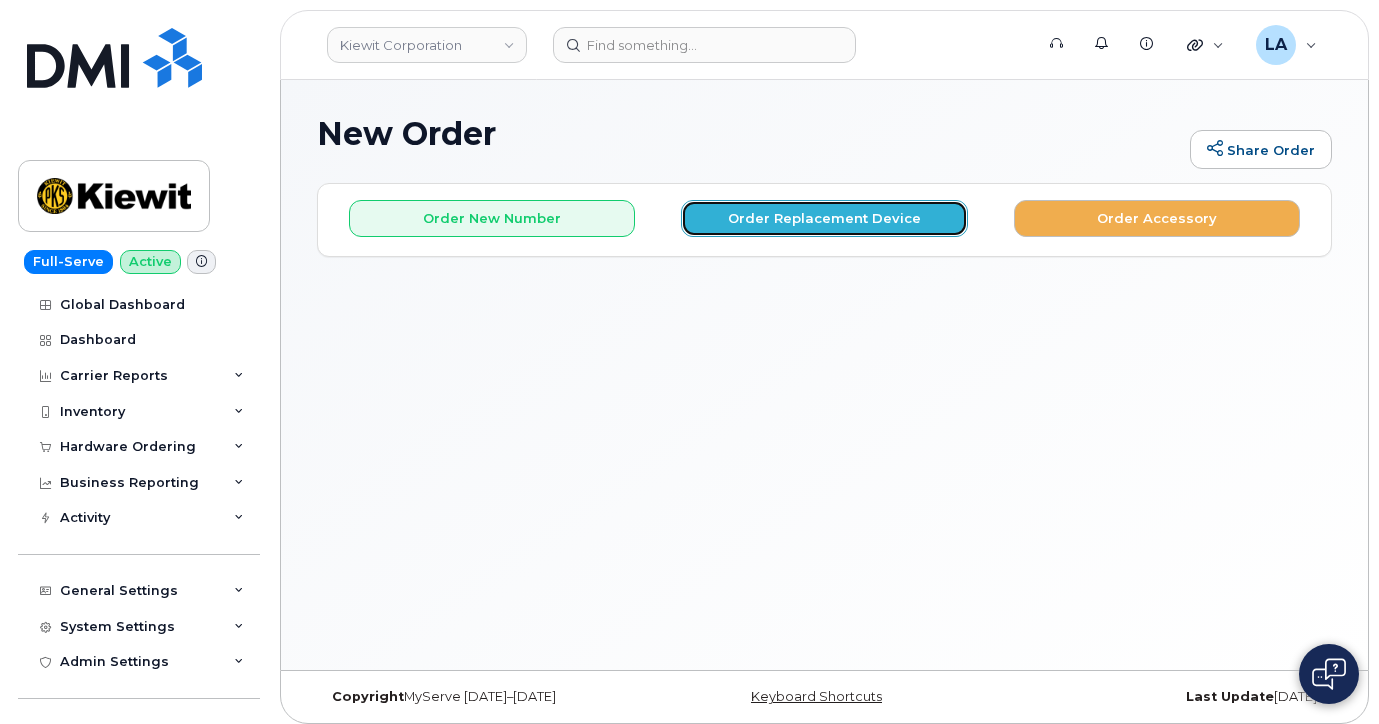 click on "Order Replacement Device" at bounding box center [824, 218] 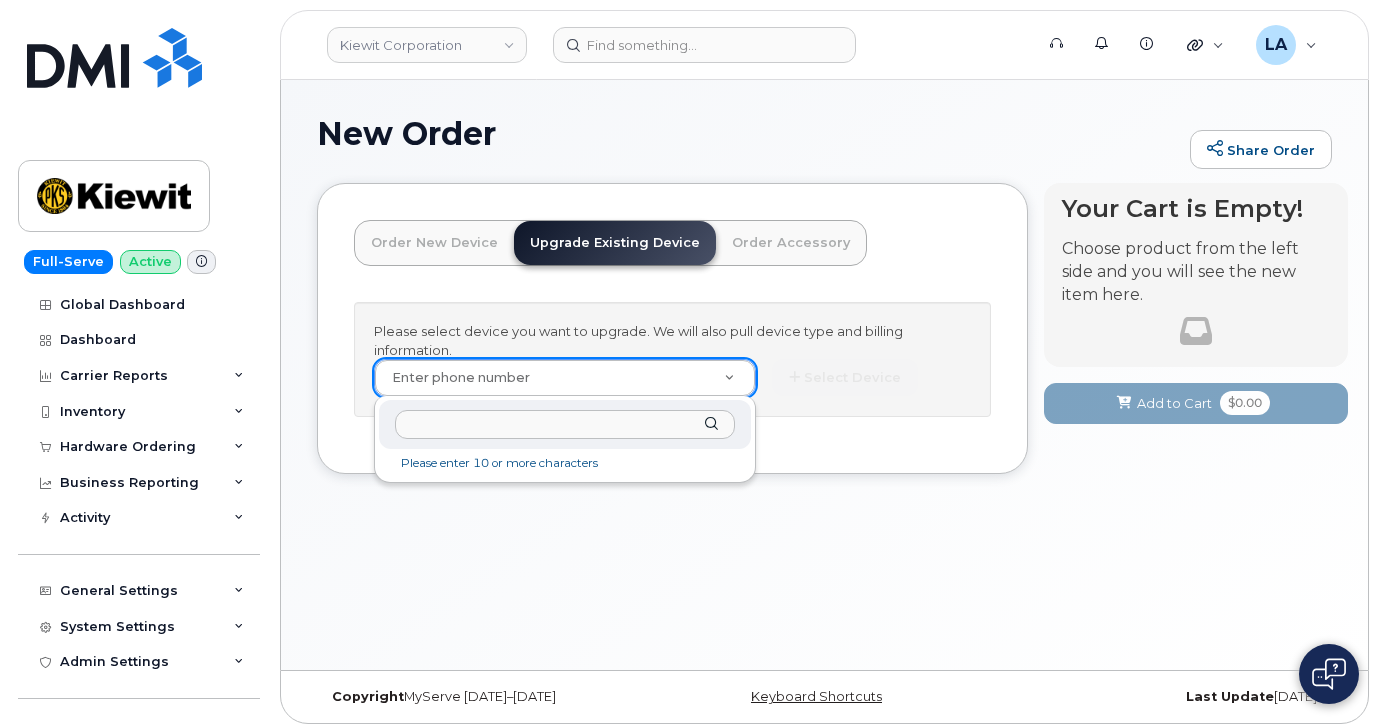 click at bounding box center (565, 424) 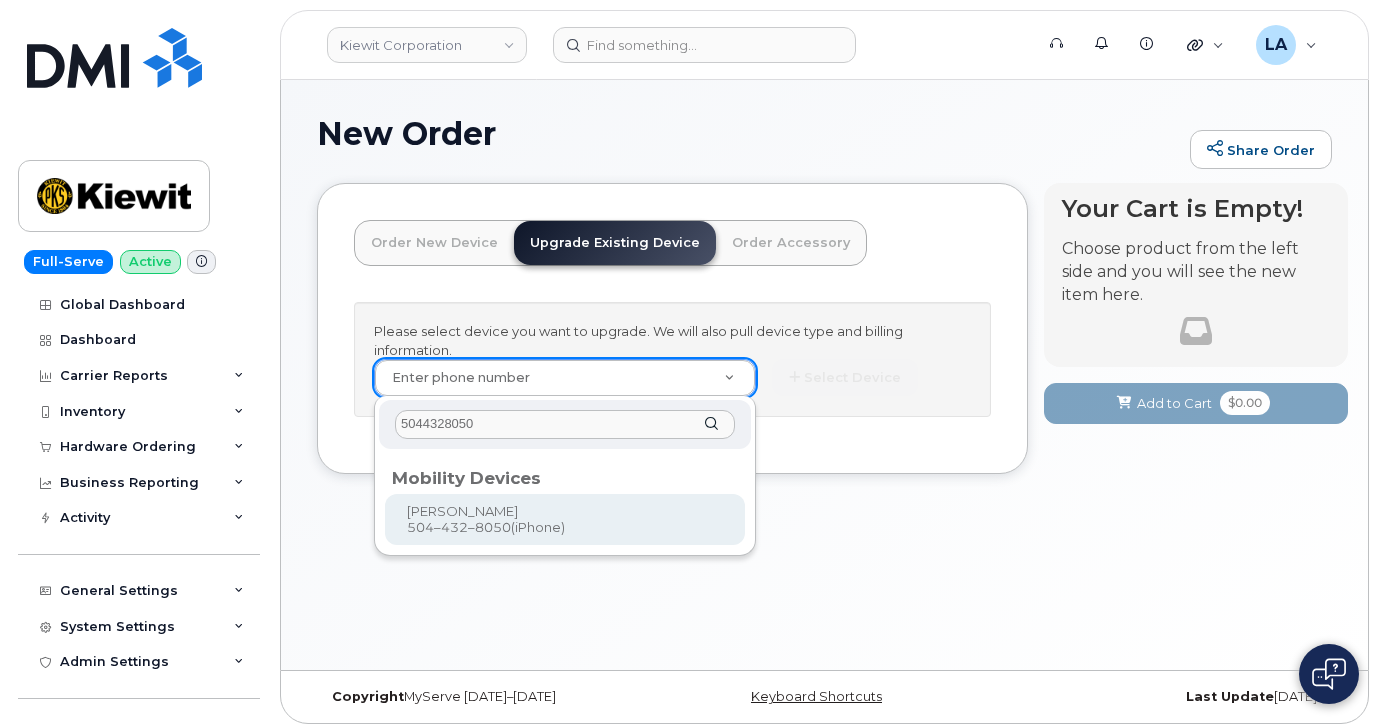 type on "5044328050" 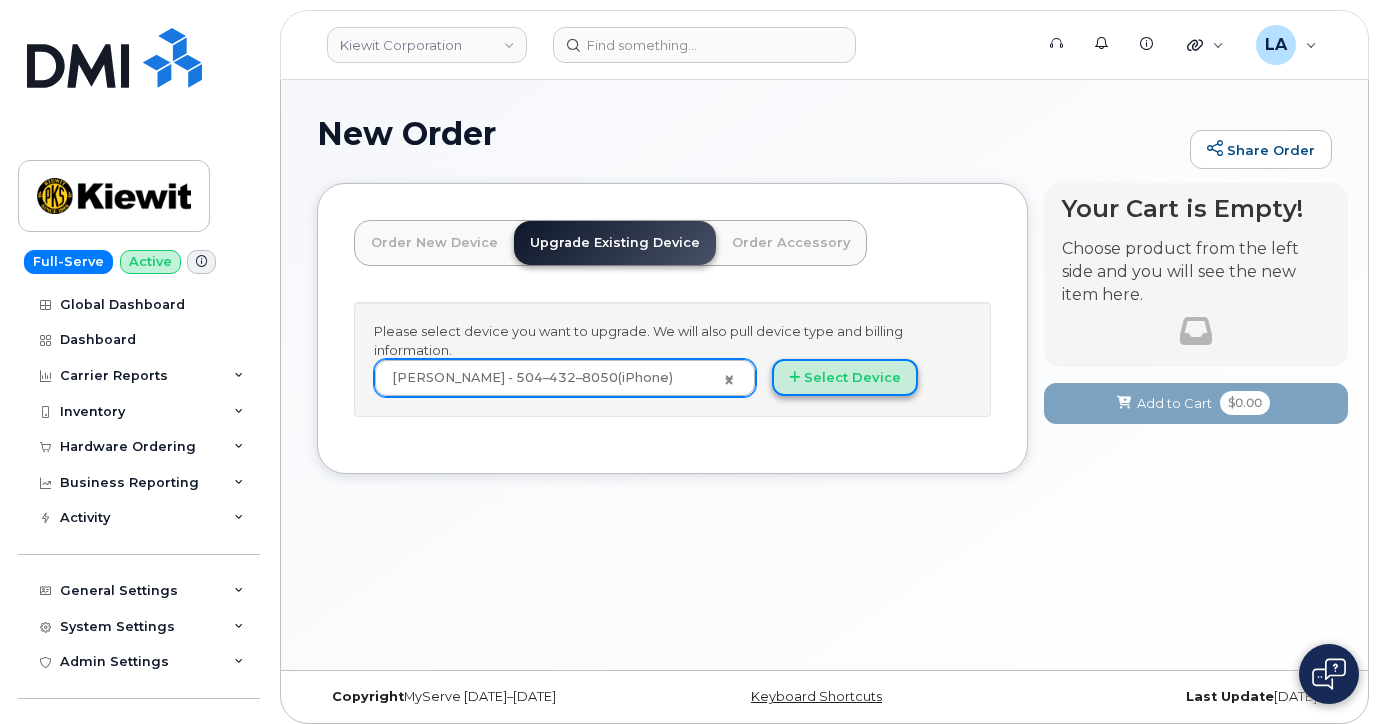 click on "Select Device" at bounding box center [845, 377] 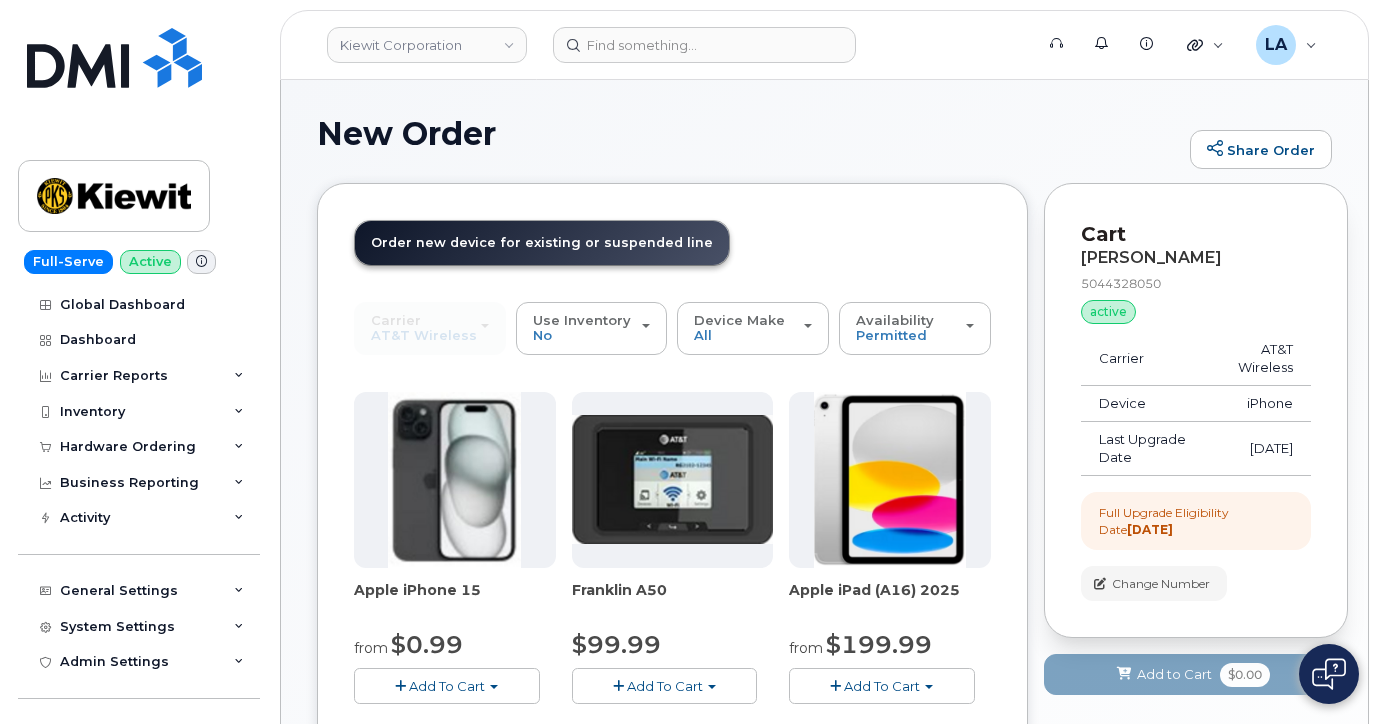 click on "Add To Cart" at bounding box center [447, 686] 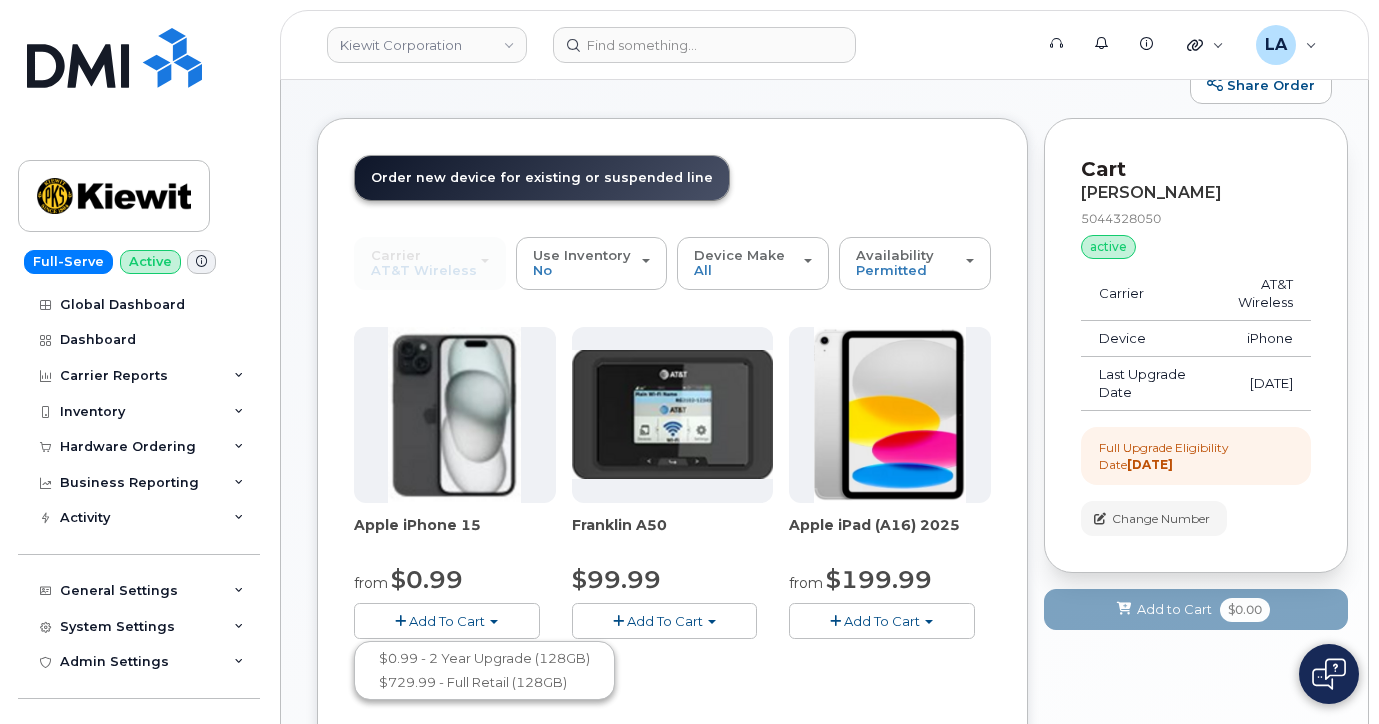scroll, scrollTop: 67, scrollLeft: 0, axis: vertical 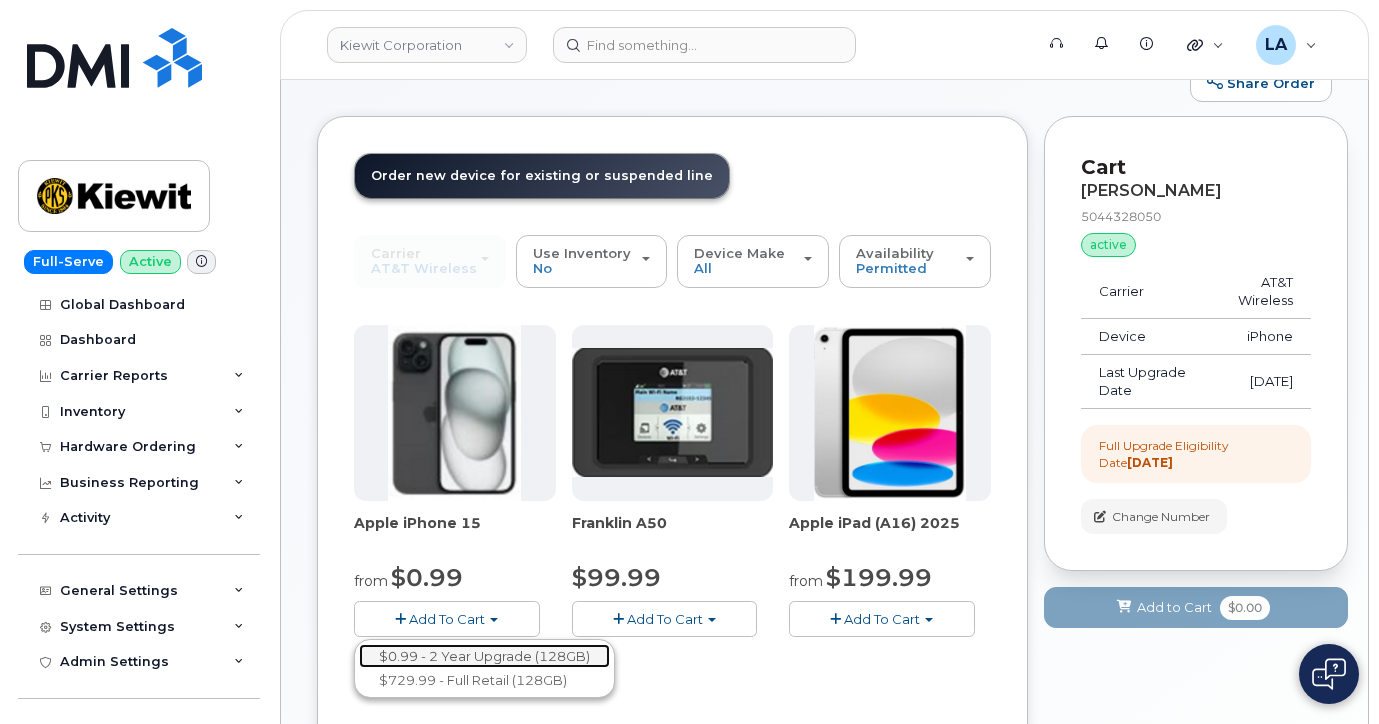 click on "$0.99 - 2 Year Upgrade (128GB)" at bounding box center [484, 656] 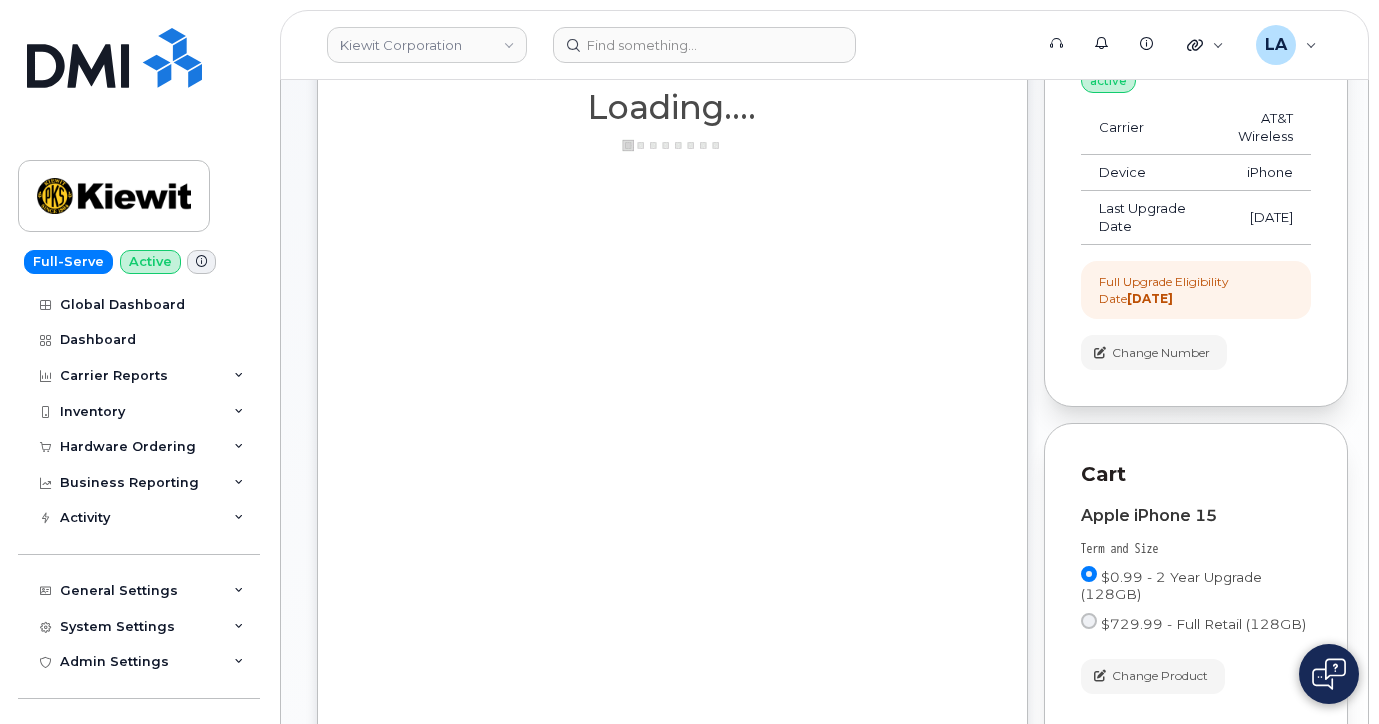 scroll, scrollTop: 233, scrollLeft: 0, axis: vertical 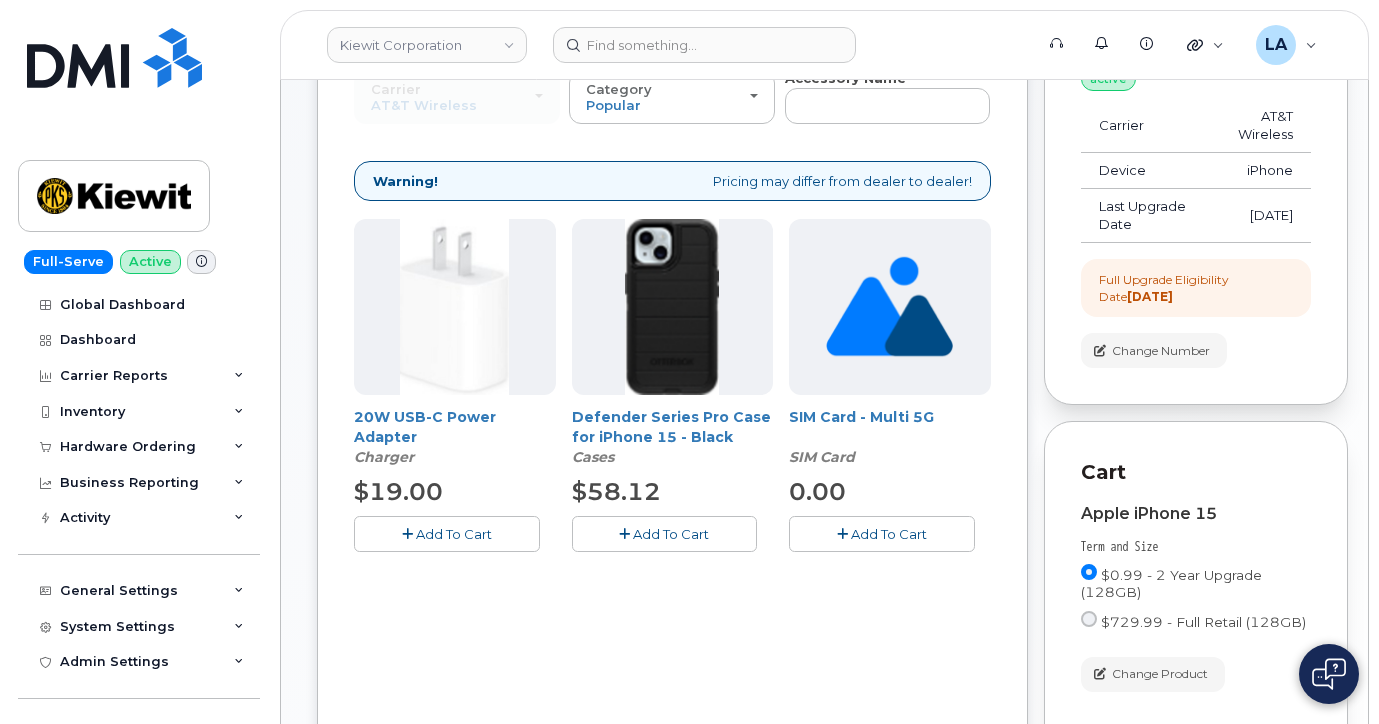 click on "Add To Cart" at bounding box center (454, 534) 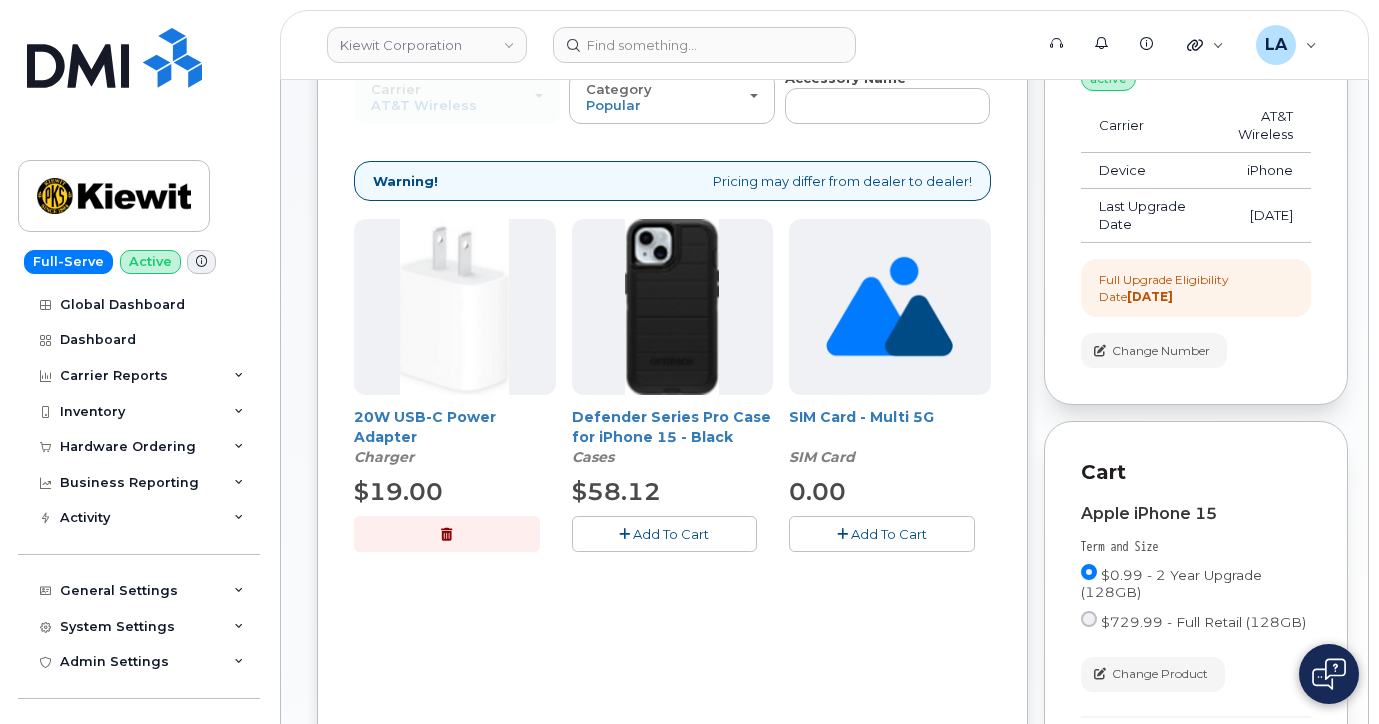 click on "Add To Cart" at bounding box center [665, 533] 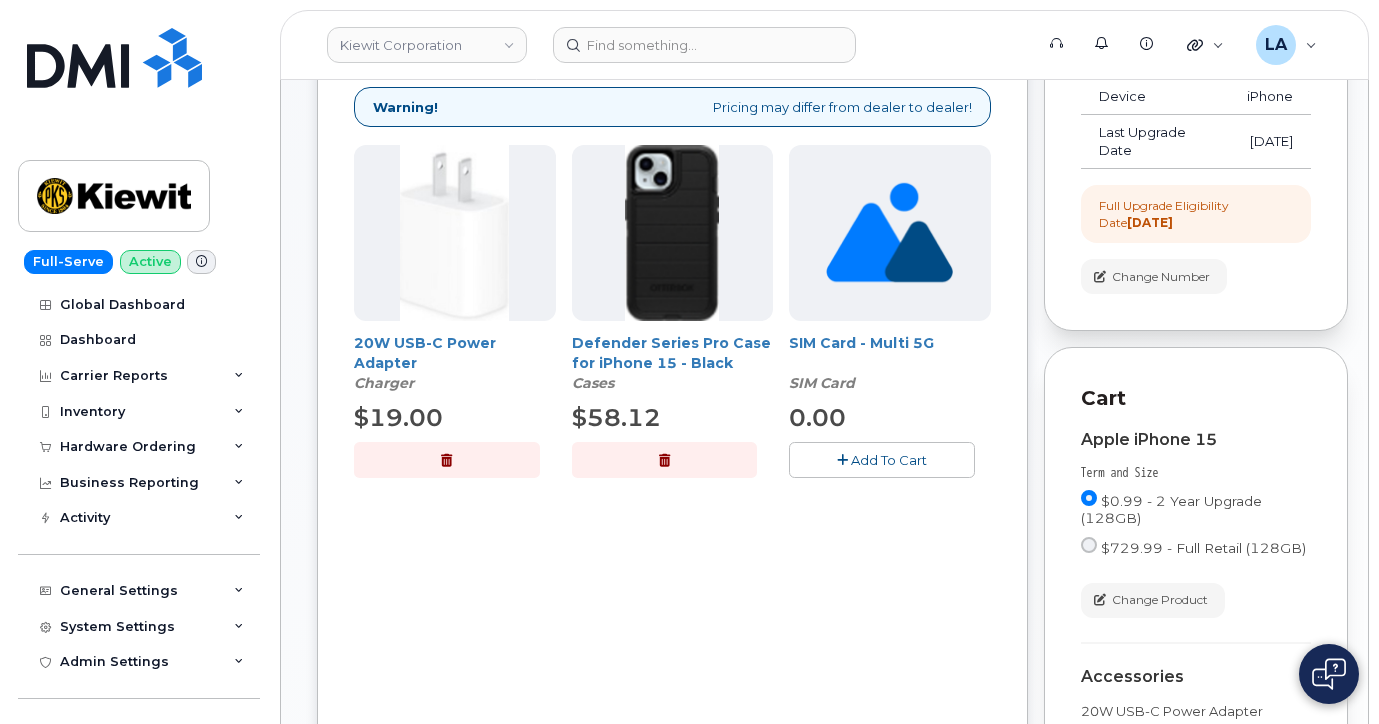 scroll, scrollTop: 300, scrollLeft: 0, axis: vertical 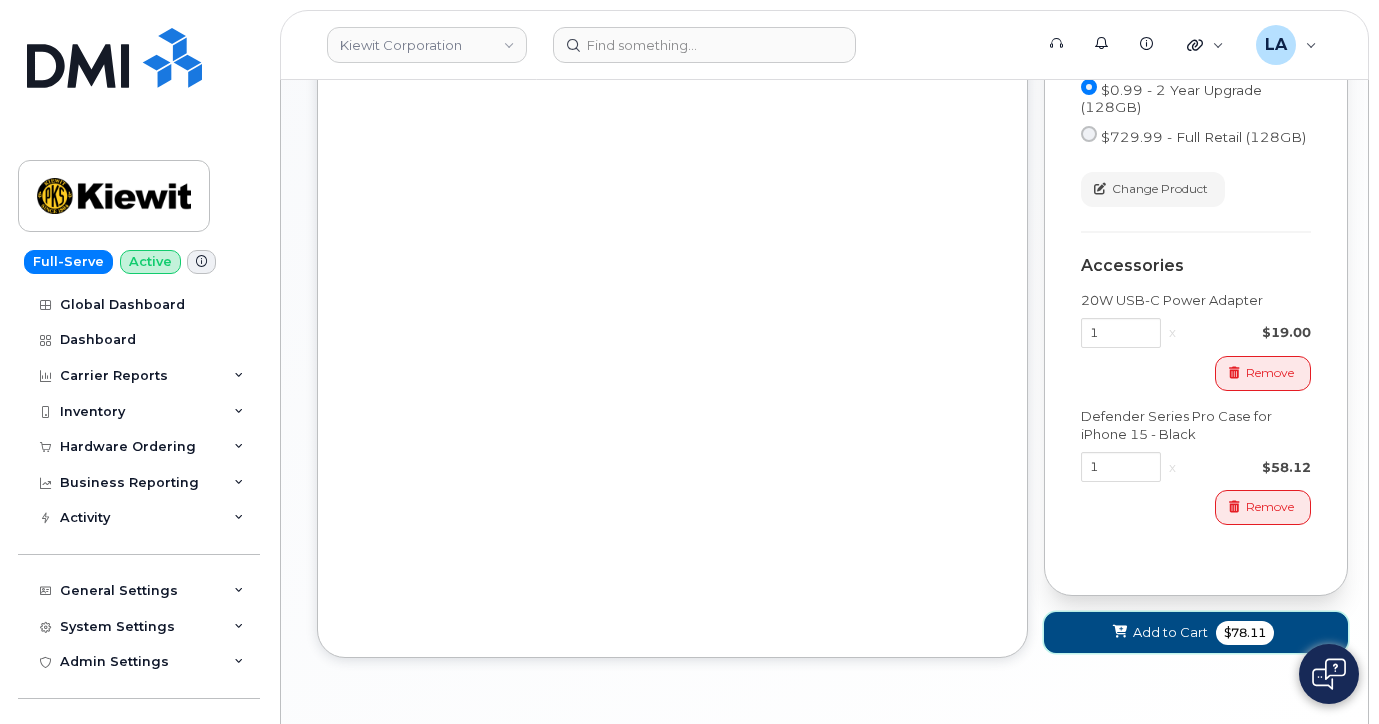 click on "Add to Cart
$78.11" at bounding box center (1196, 632) 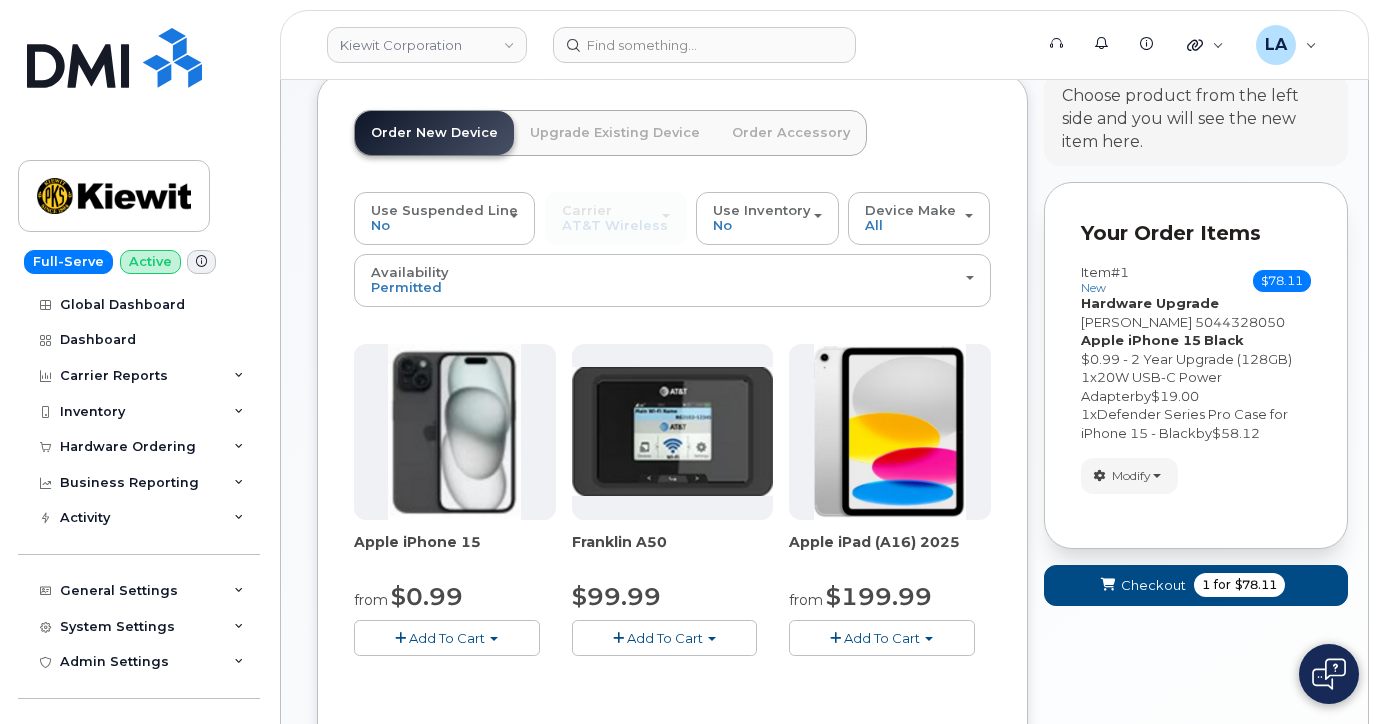 scroll, scrollTop: 549, scrollLeft: 0, axis: vertical 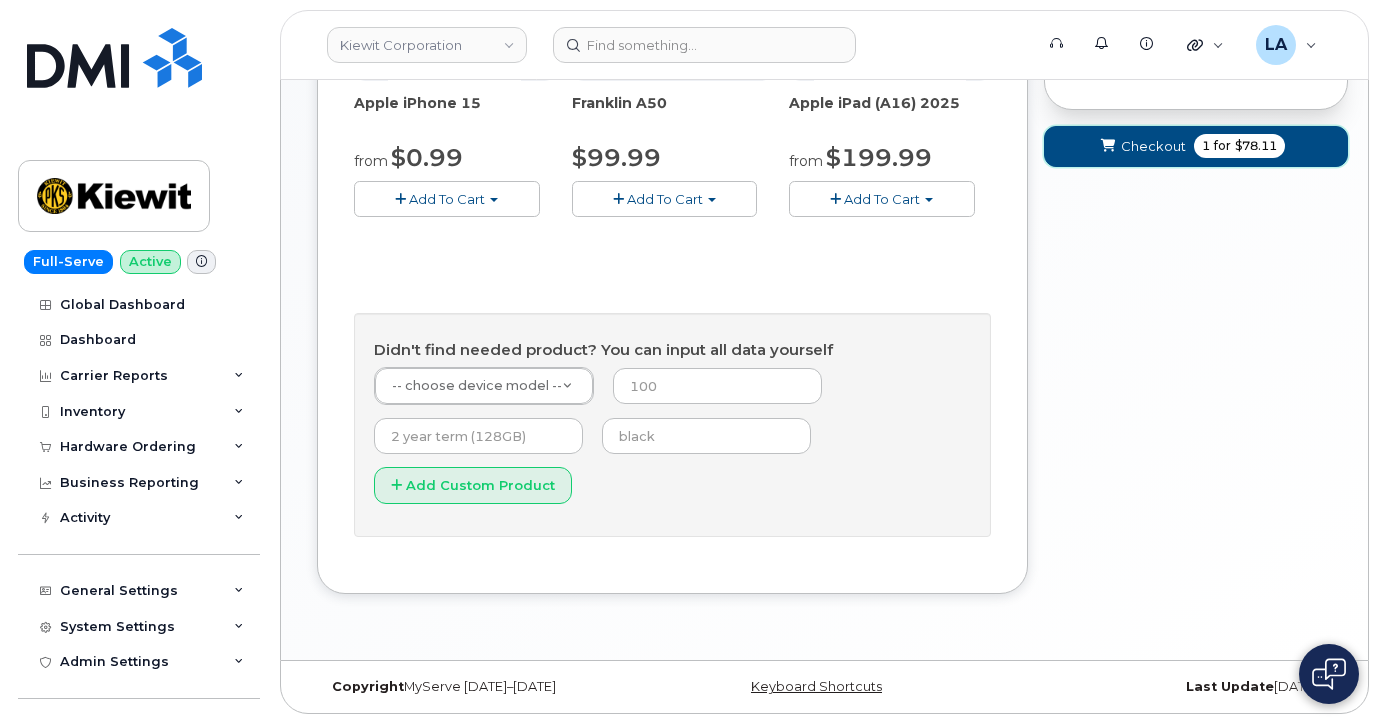 click on "Checkout" at bounding box center [1153, 146] 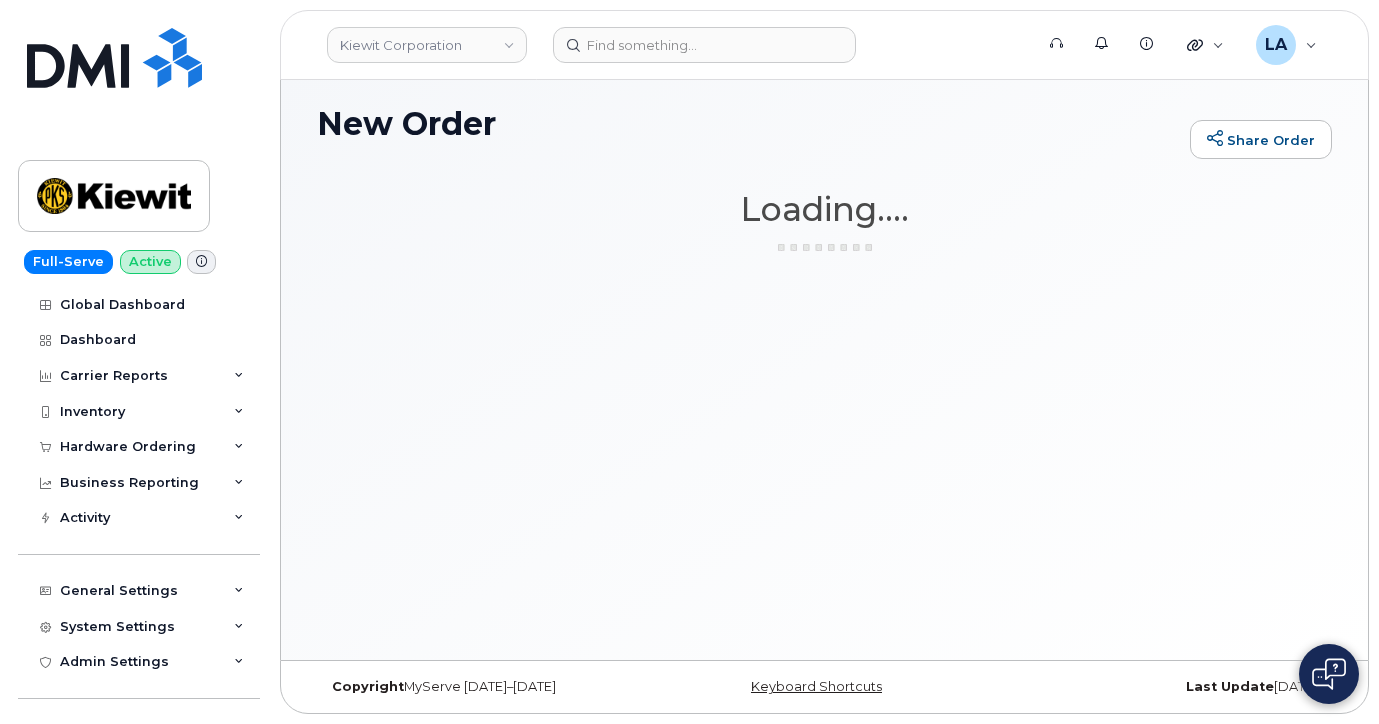 scroll, scrollTop: 10, scrollLeft: 0, axis: vertical 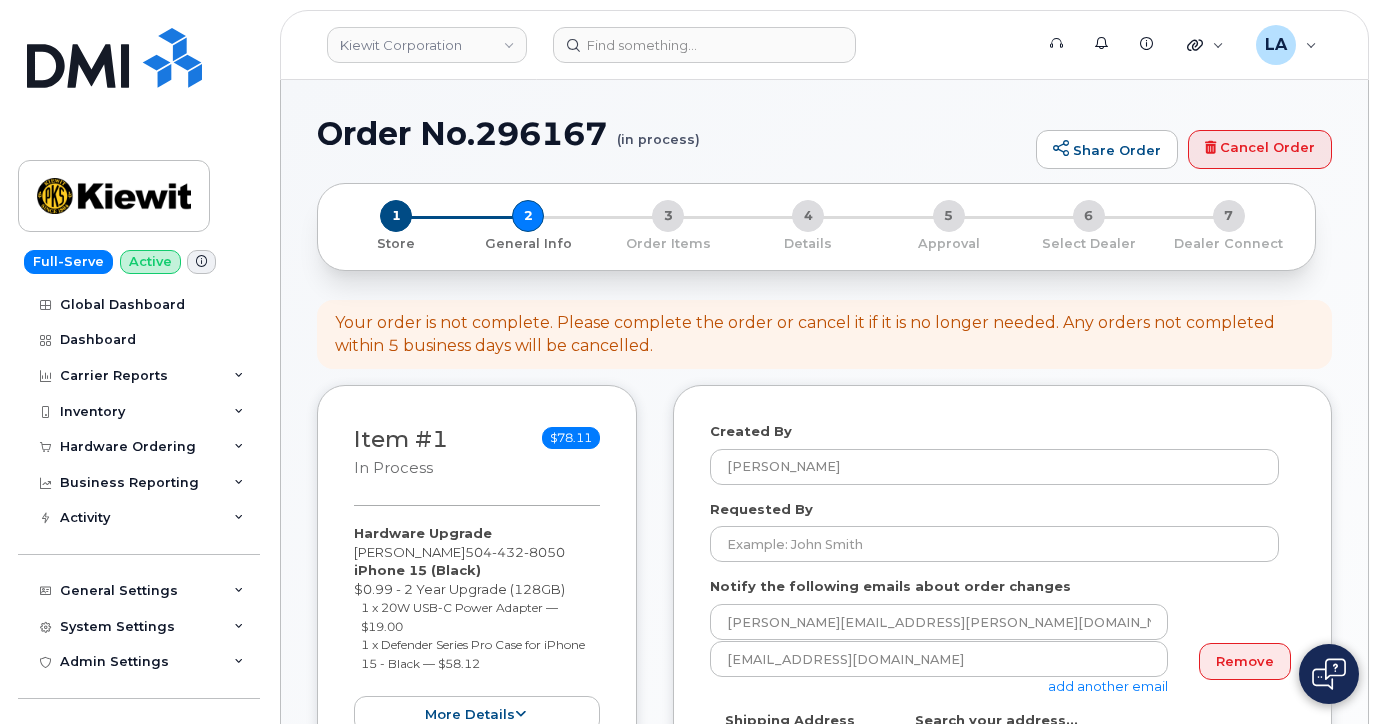 select 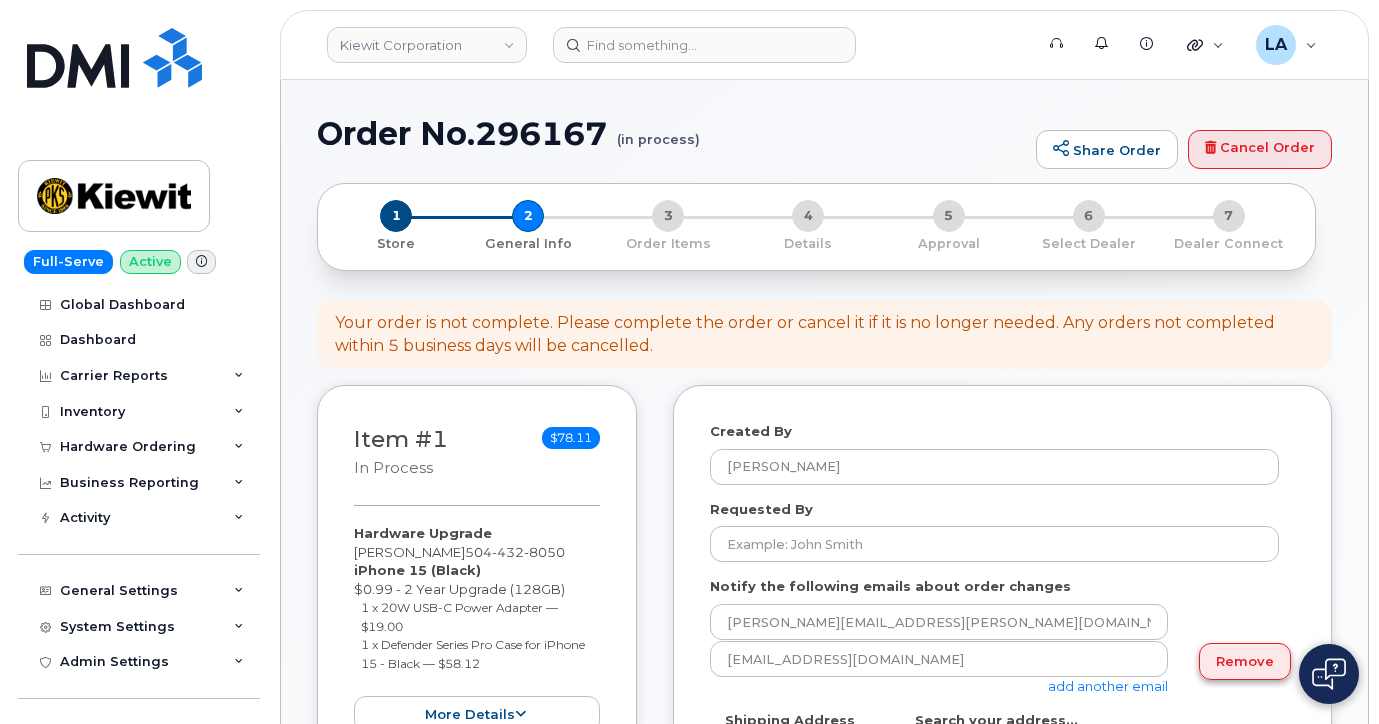 click on "Remove" at bounding box center [1245, 661] 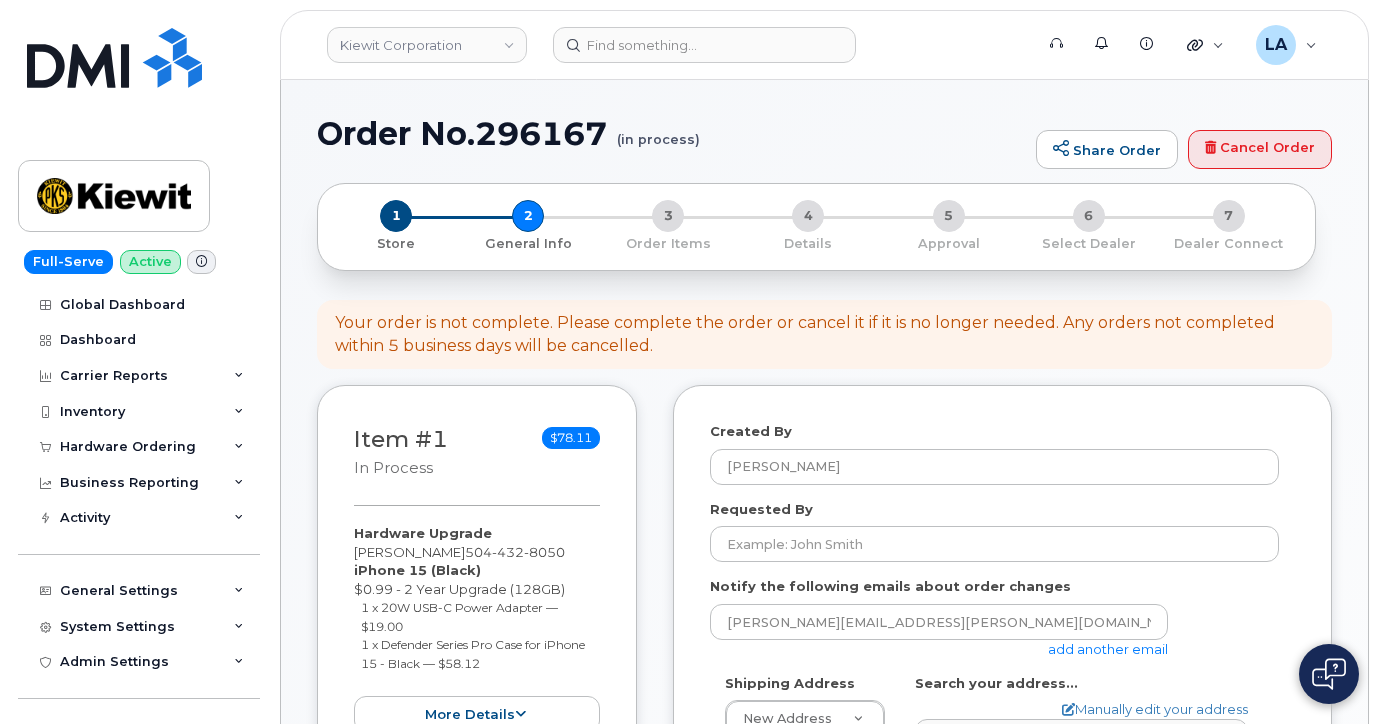 drag, startPoint x: 476, startPoint y: 555, endPoint x: 357, endPoint y: 548, distance: 119.2057 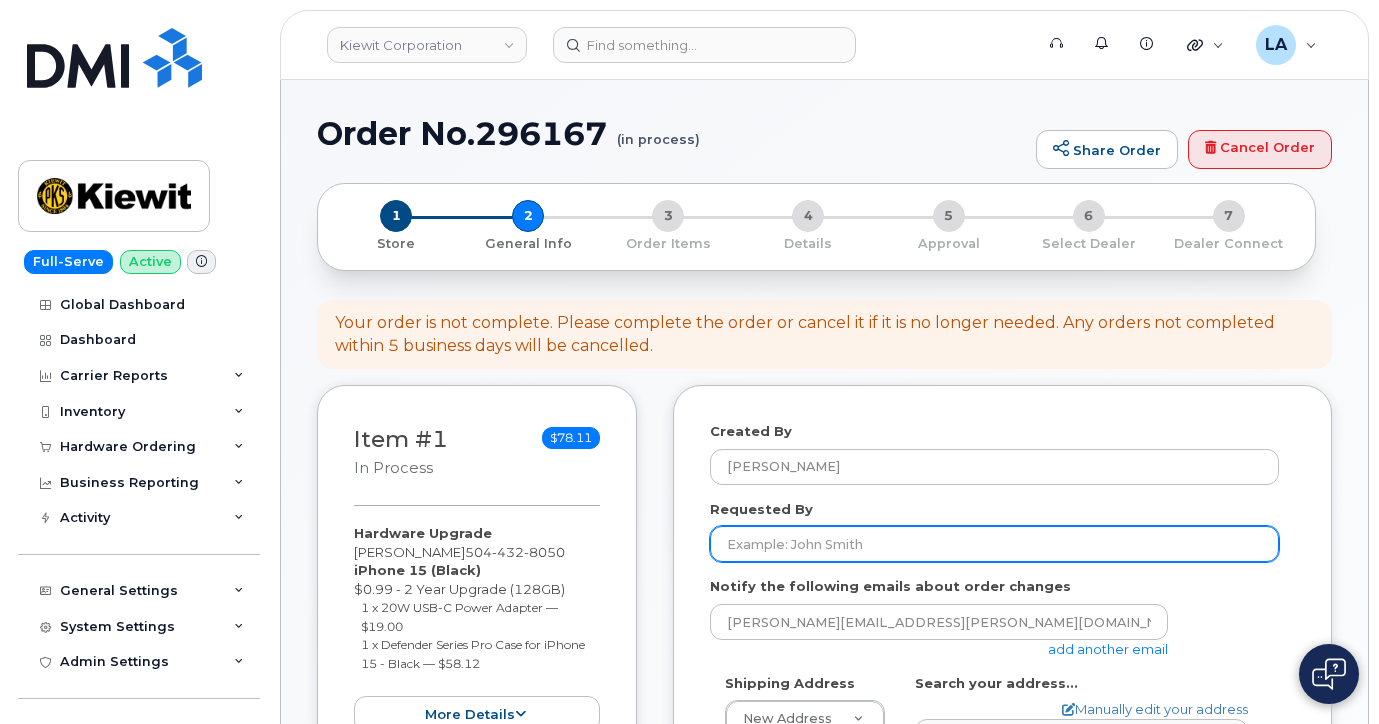 click on "Requested By" at bounding box center [994, 544] 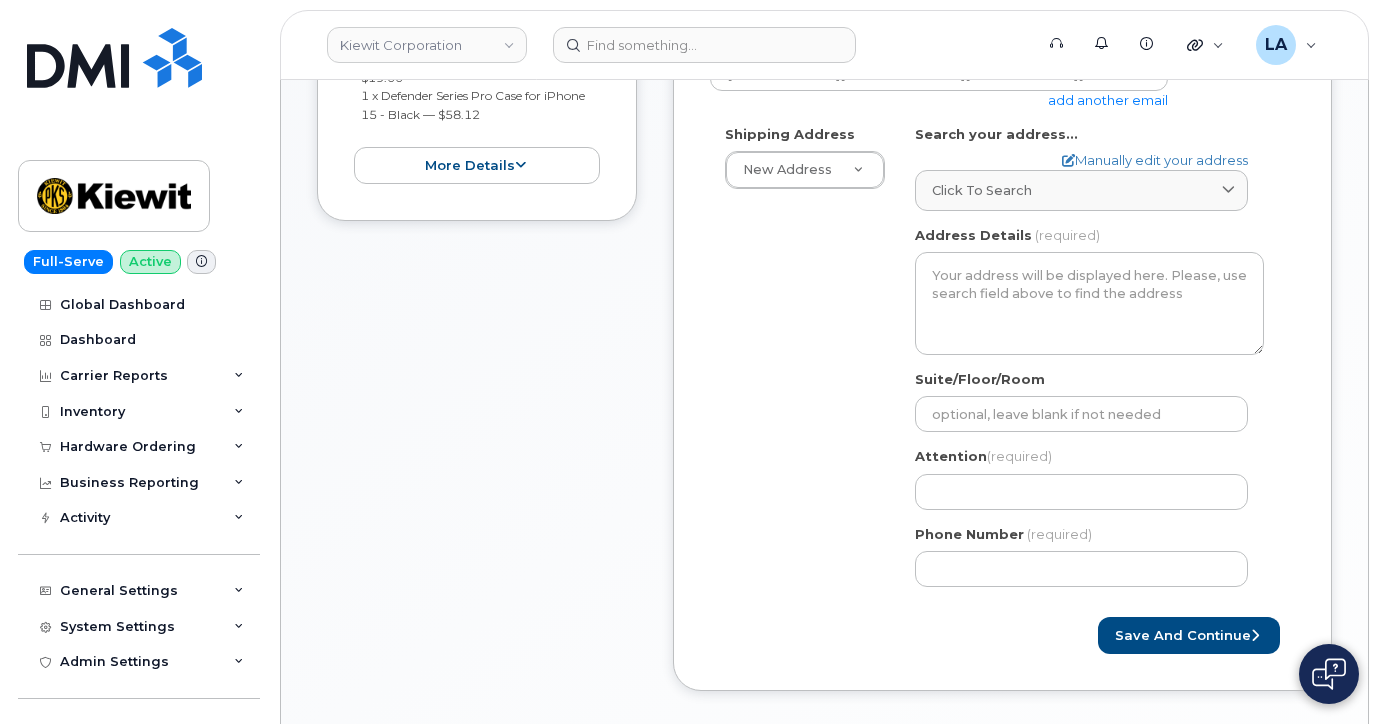 scroll, scrollTop: 599, scrollLeft: 0, axis: vertical 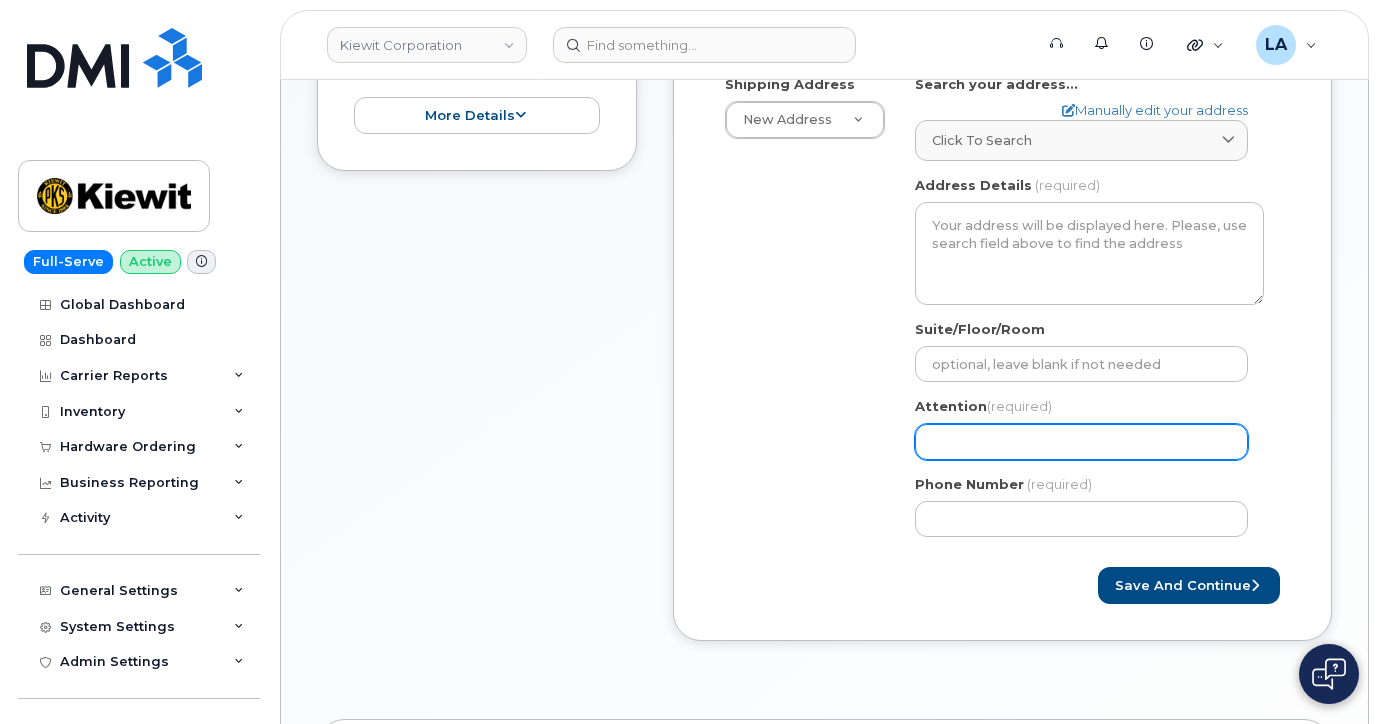 type on "[PERSON_NAME]" 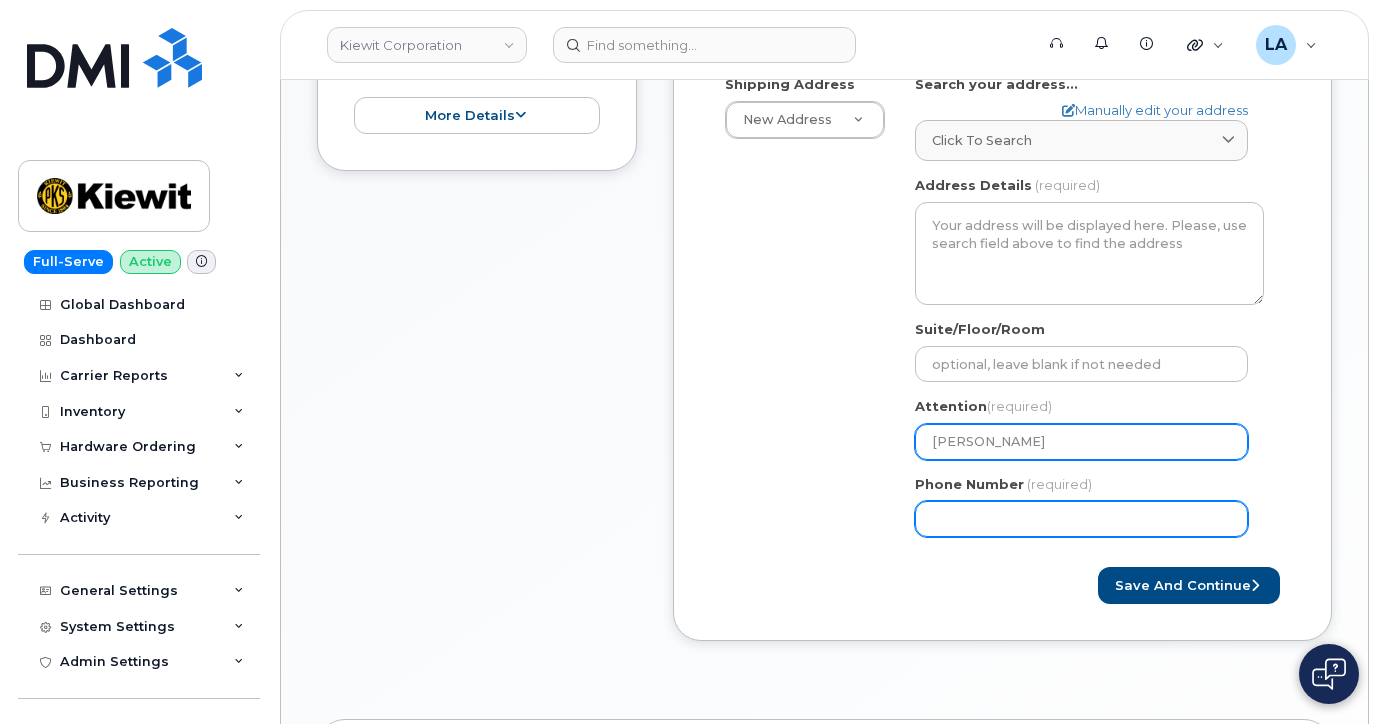 type on "[PERSON_NAME]" 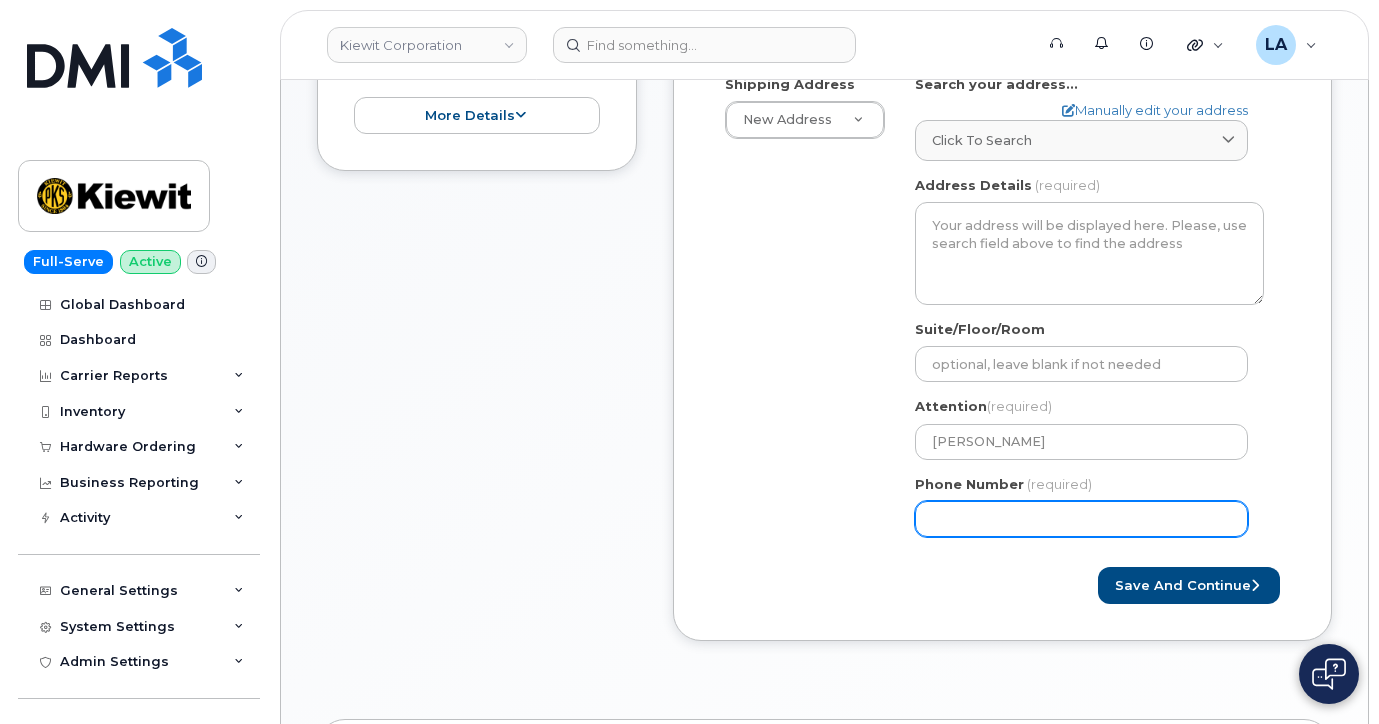 click on "Phone Number" at bounding box center (1081, 519) 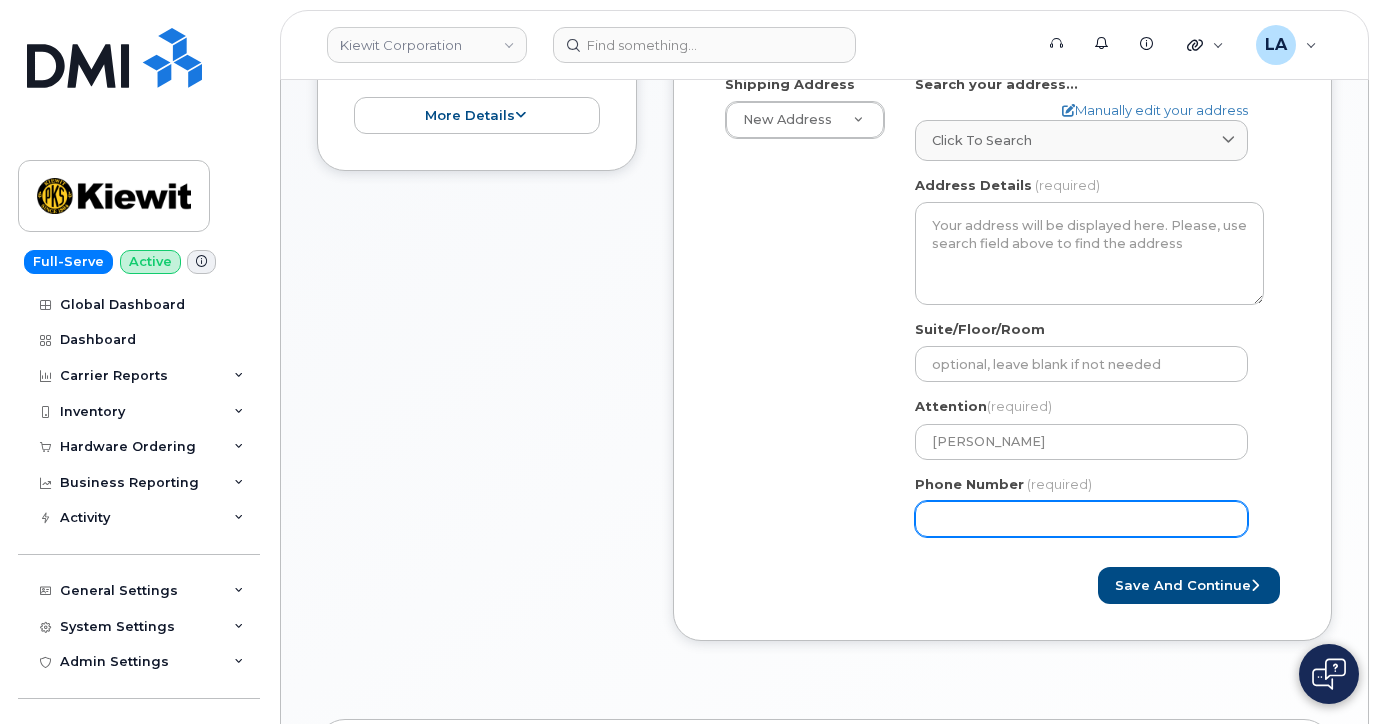 paste on "5044328050" 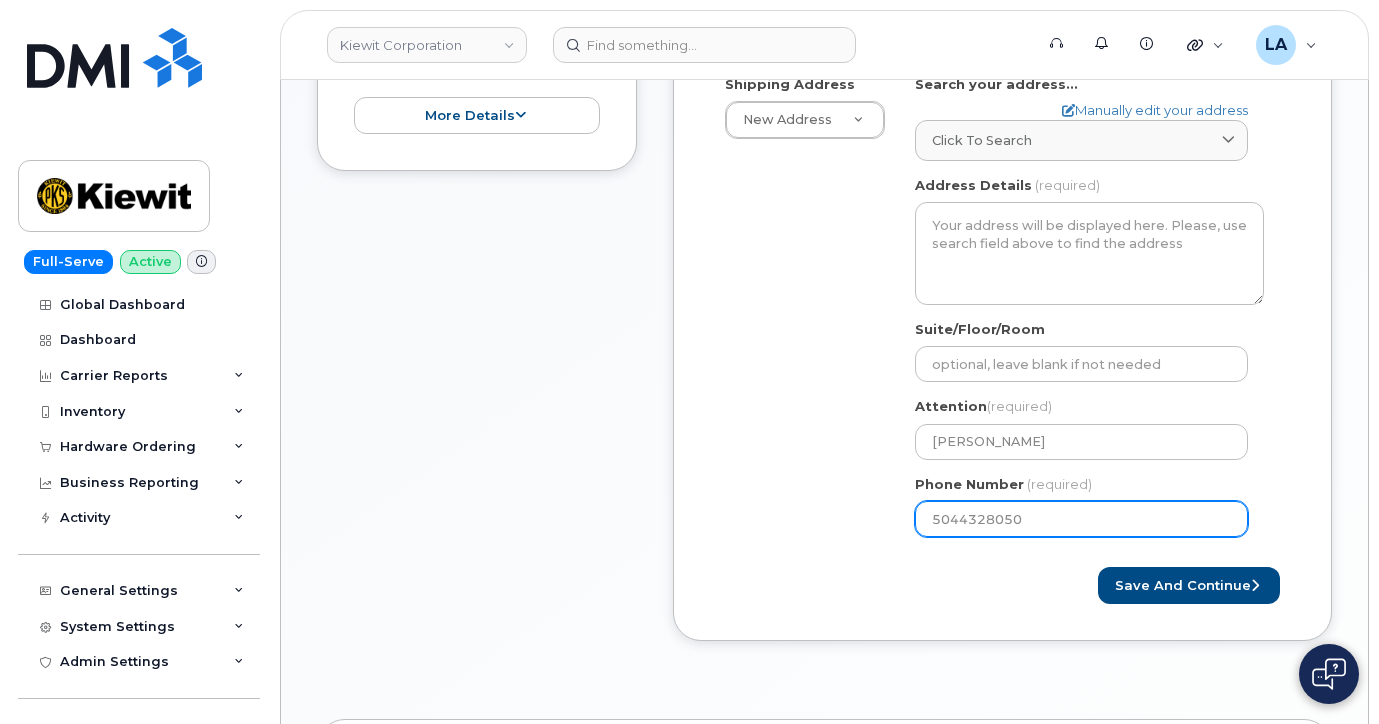 select 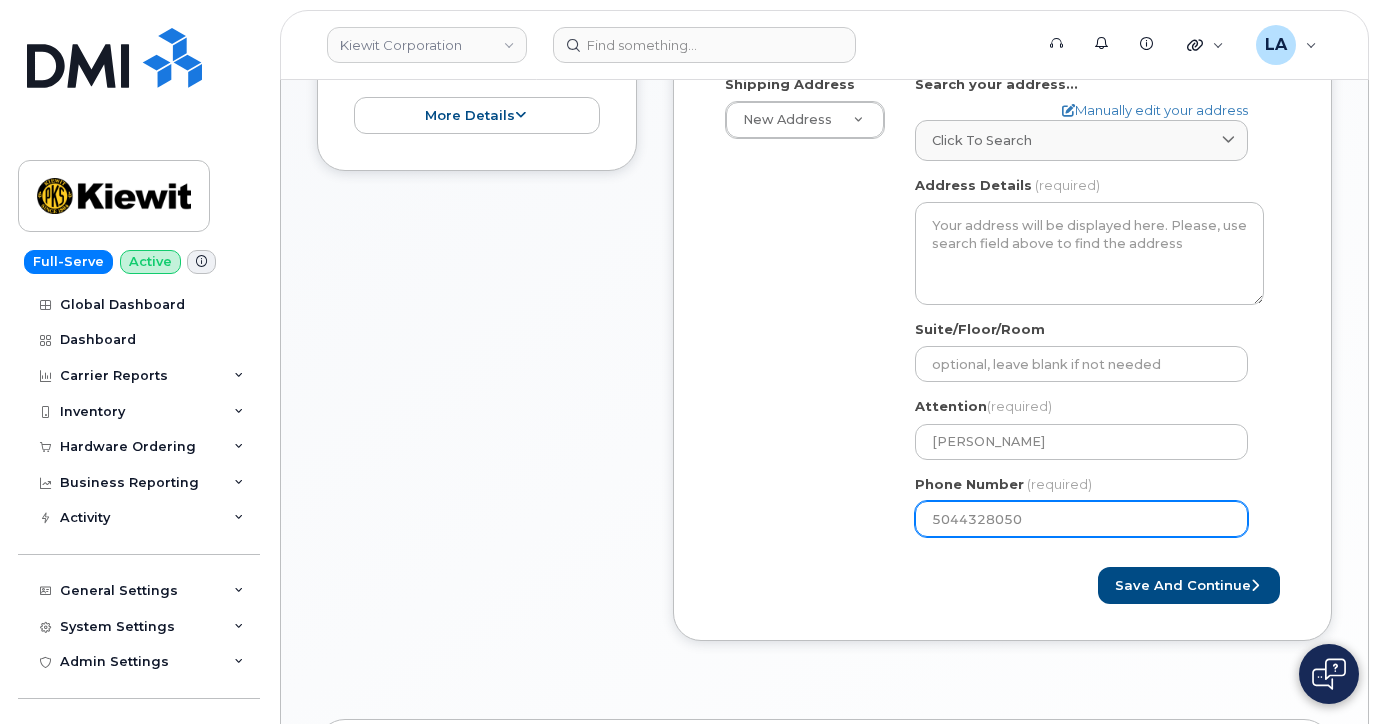 type on "5044328050" 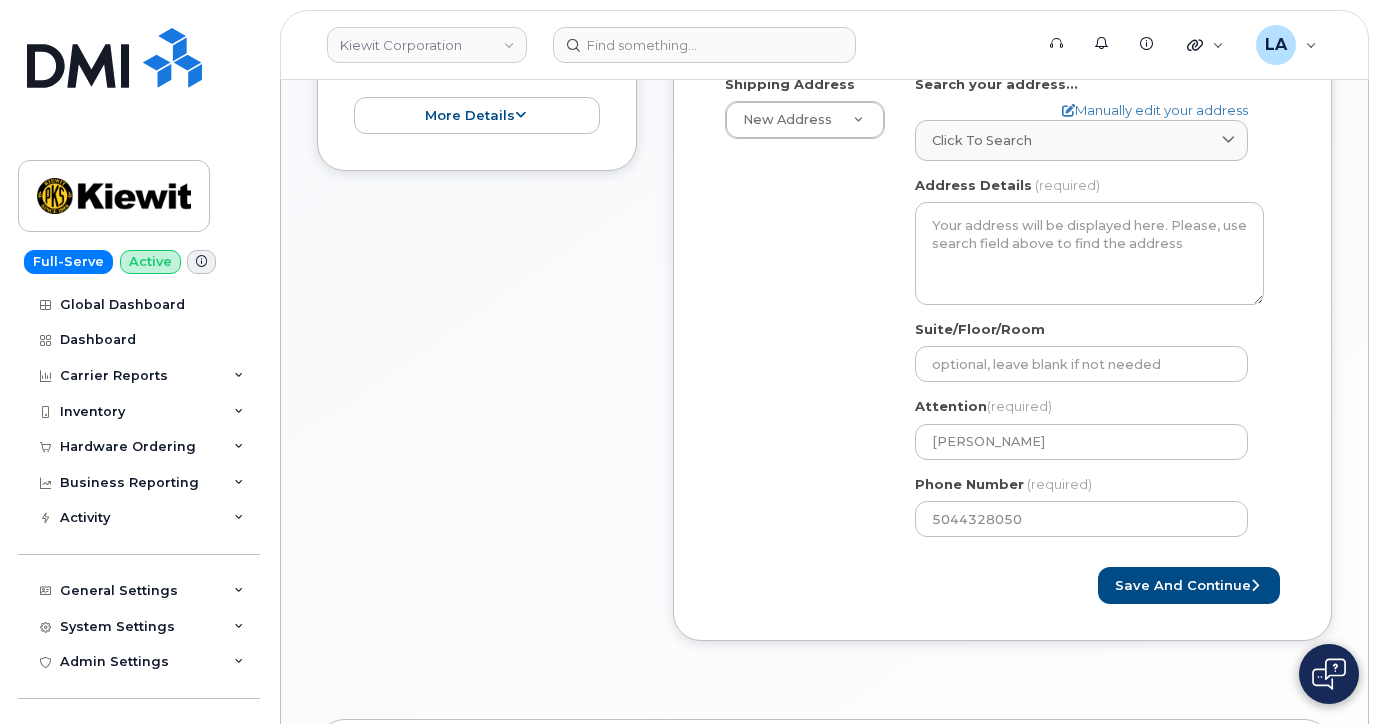 click on "Created By
Lanette Aparicio
Requested By
ARNOLD NAQUIN
Notify the following emails about order changes
ARNOLD.NAQUIN@KB-JV.COM
add another email
Shipping Address
New Address                                     New Address 16301 Texas 249 Access Rd 1550 Mike Fahey St 8900 Renner Blvd 205 Hutchinson Island Rd 5001 N Columbia Blvd
AB
Search your address...
Manually edit your address
Click to search No available options
Address Line
(required)
Lookup your address
State
(required)
Alabama
Alaska
American Samoa
Arizona
Arkansas
California
Colorado
Connecticut
Delaware
District of Columbia
Florida
Georgia
Guam
Hawaii
Idaho
Illinois
Indiana
Iowa
Kansas
Kentucky
Louisiana
Maine
Maryland
Massachusetts
Michigan
Minnesota
Mississippi
Missouri
Montana
Nebraska
Nevada
New Hampshire
New Jersey
New Mexico
New York
North Carolina" at bounding box center (1002, 213) 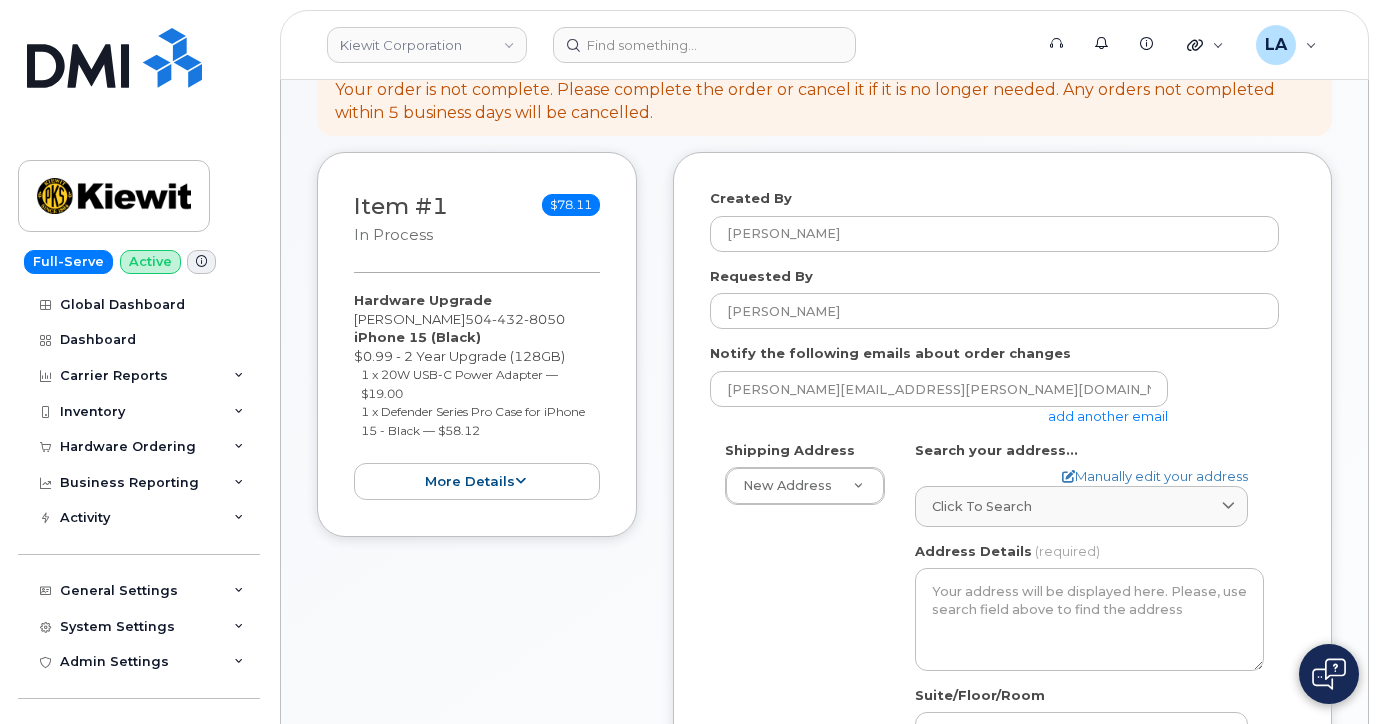 scroll, scrollTop: 202, scrollLeft: 0, axis: vertical 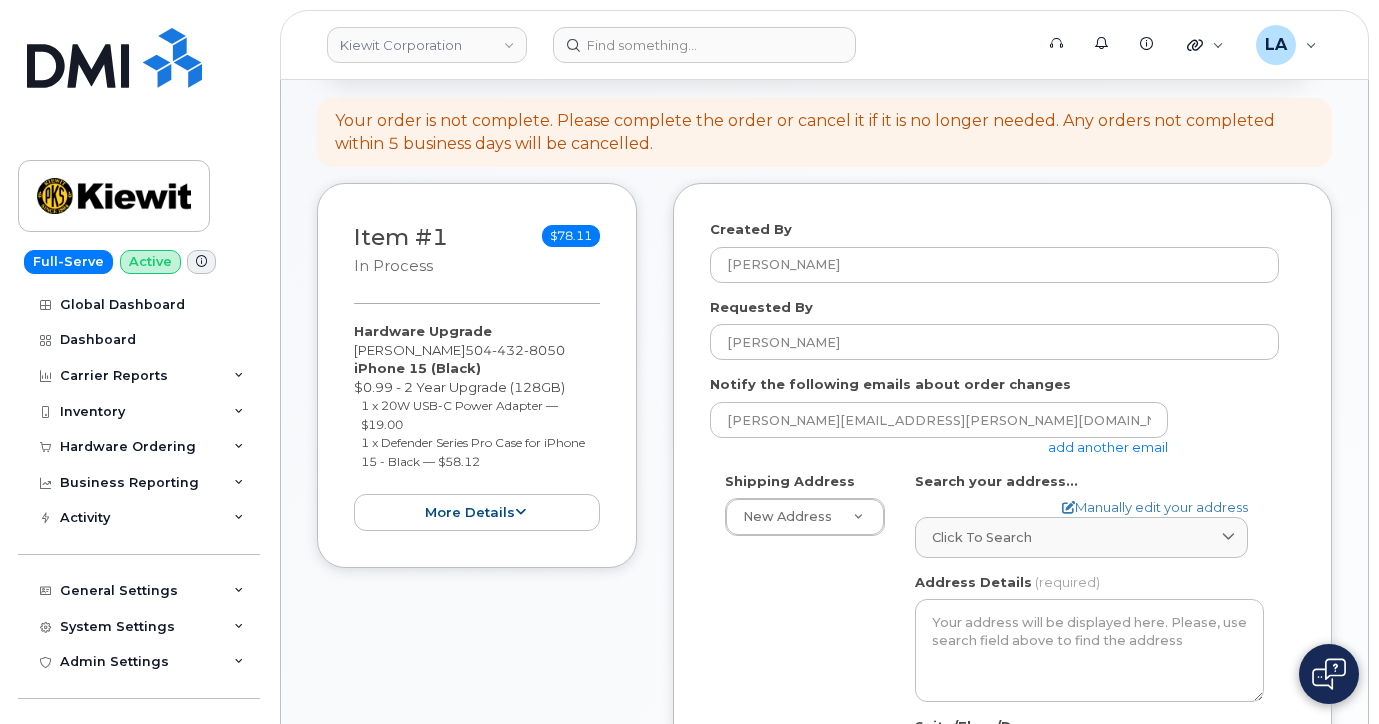 drag, startPoint x: 1376, startPoint y: 202, endPoint x: 1379, endPoint y: 236, distance: 34.132095 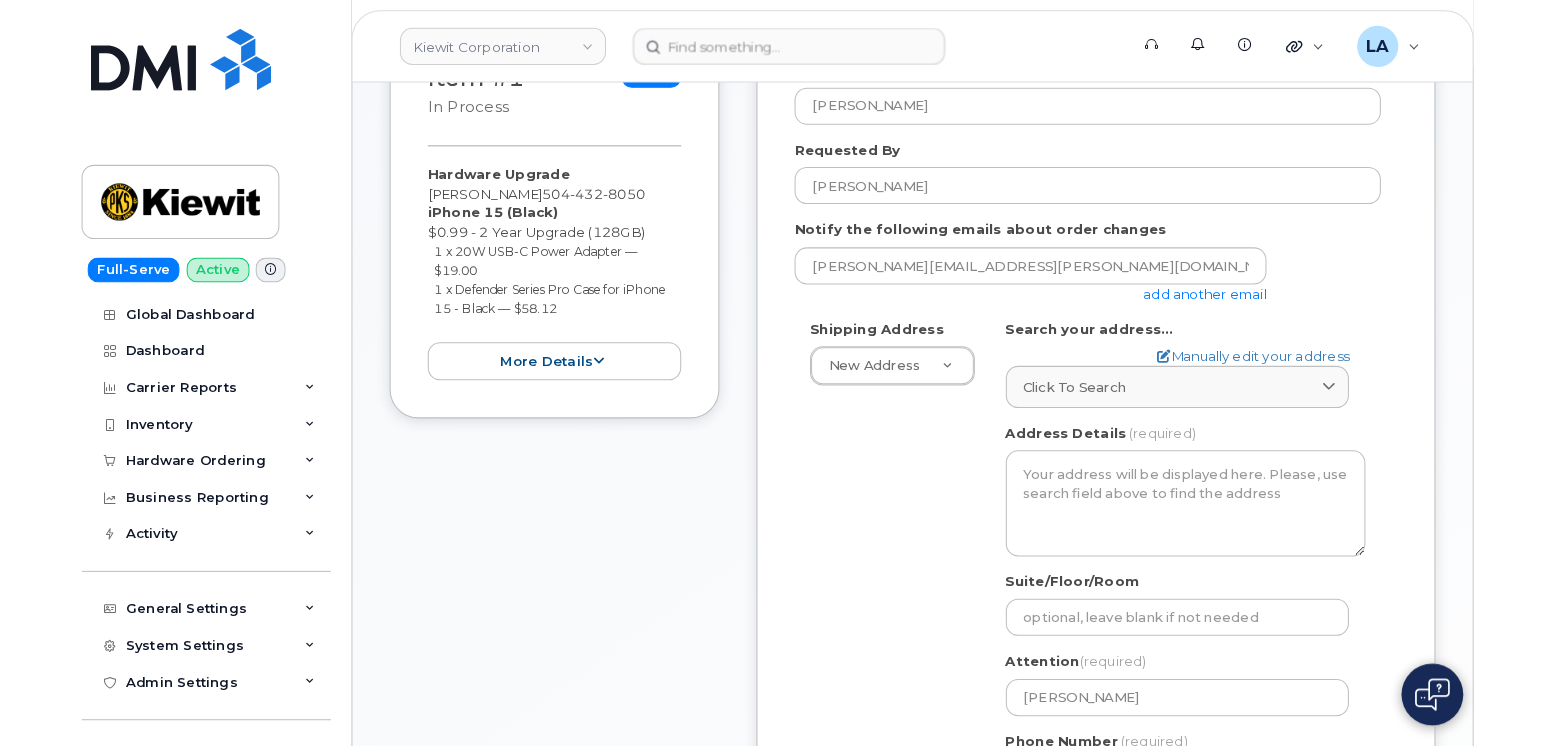 scroll, scrollTop: 367, scrollLeft: 0, axis: vertical 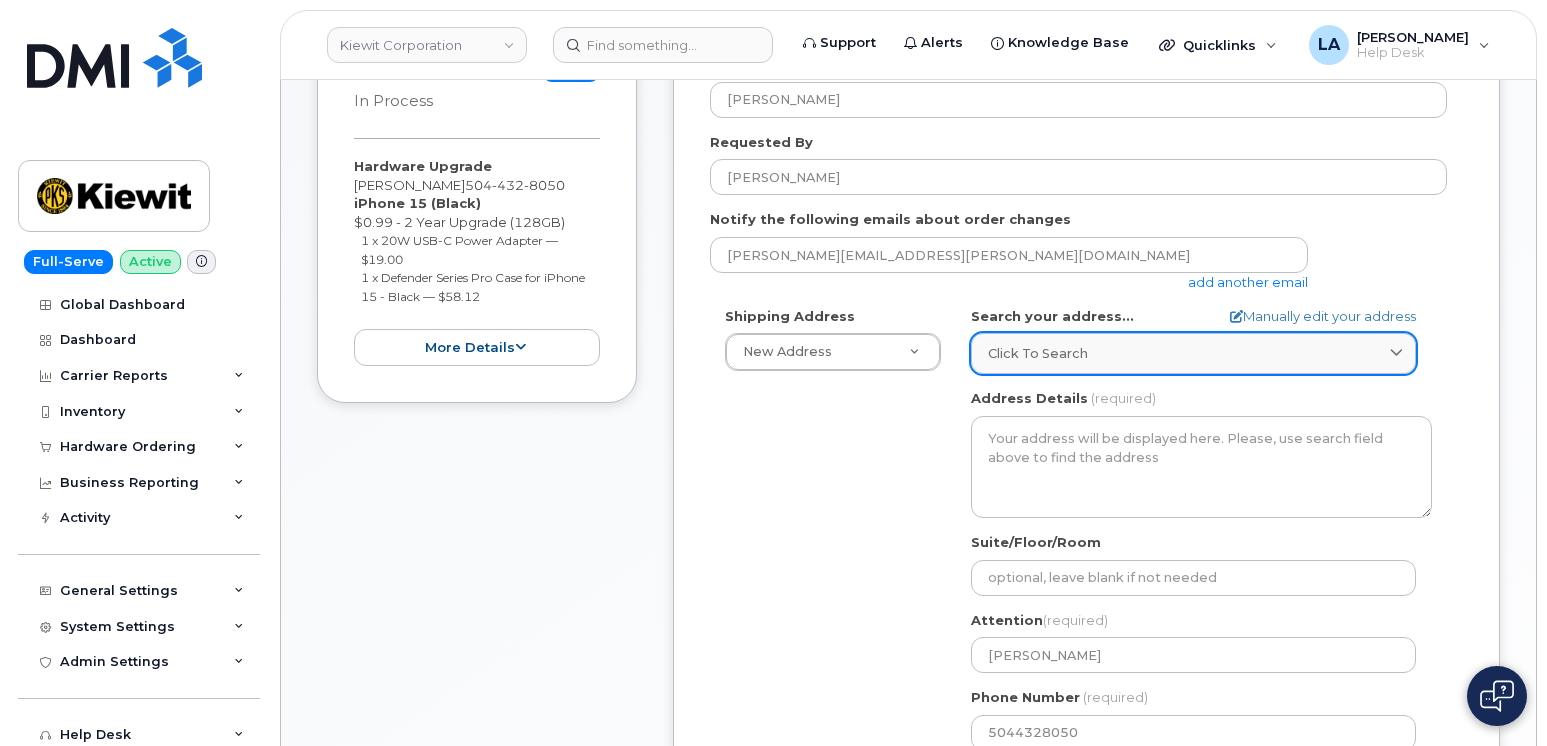 click on "Click to search" at bounding box center (1193, 353) 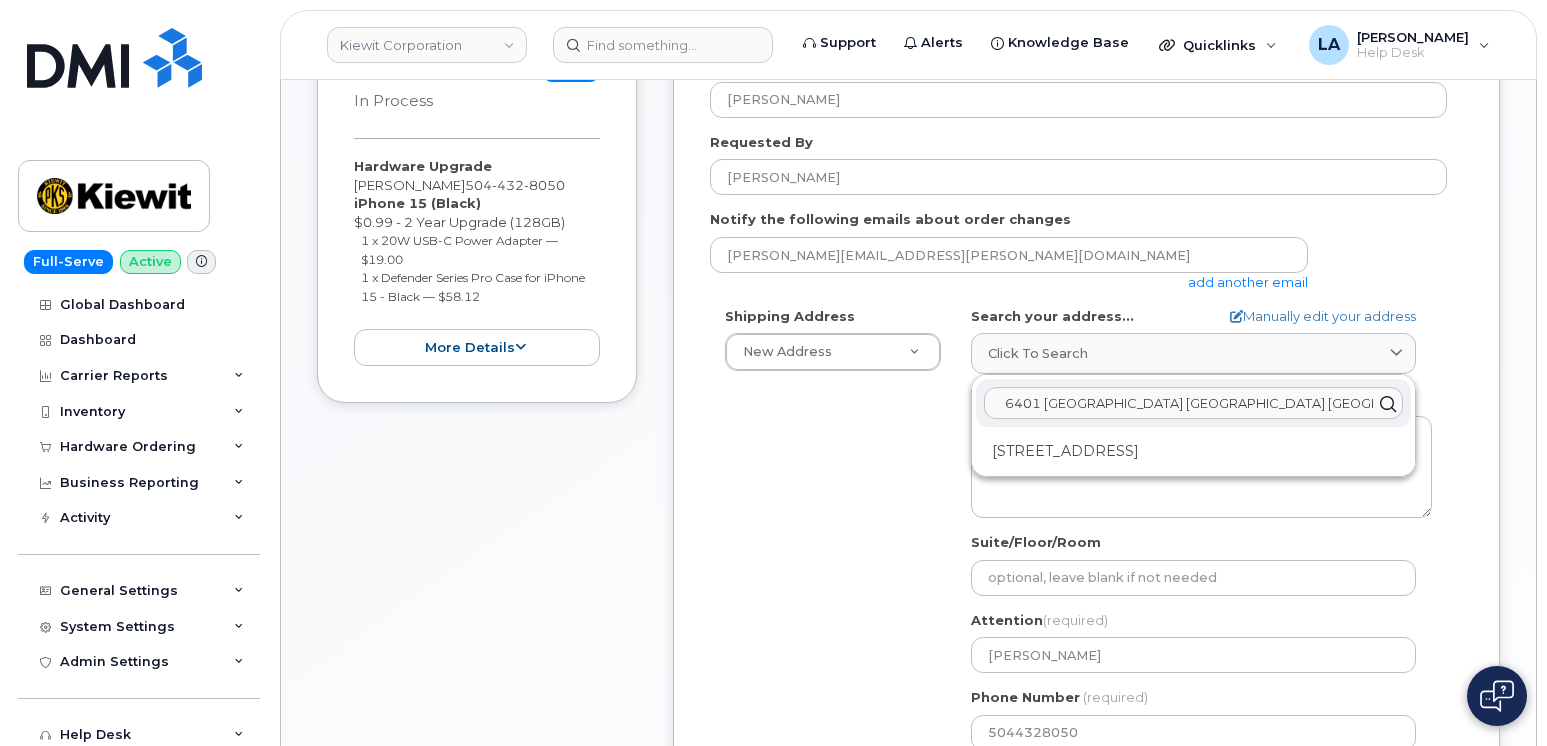 type on "6401 France New Orleans LA" 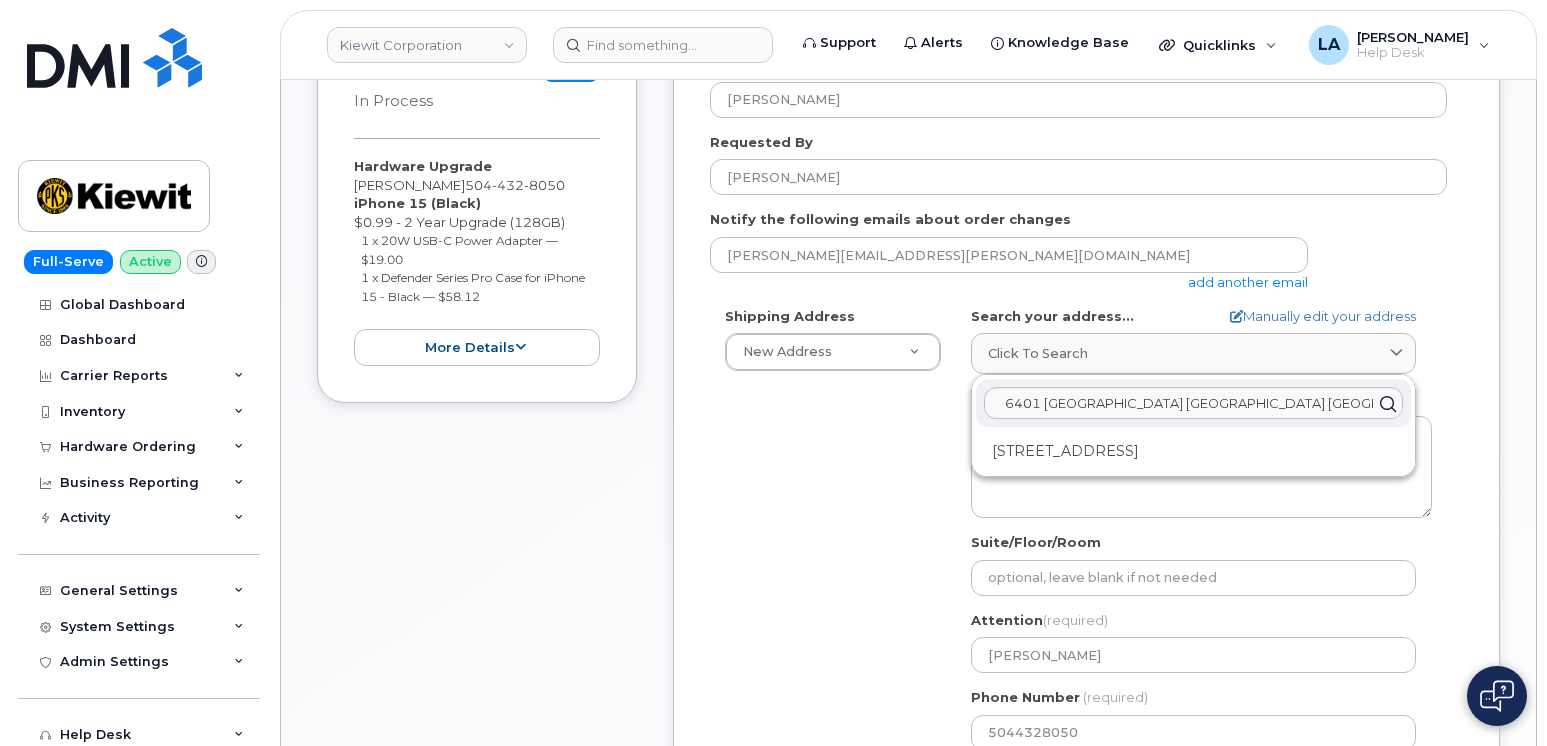 click on "6401 France Rd New Orleans LA 70126-1127" 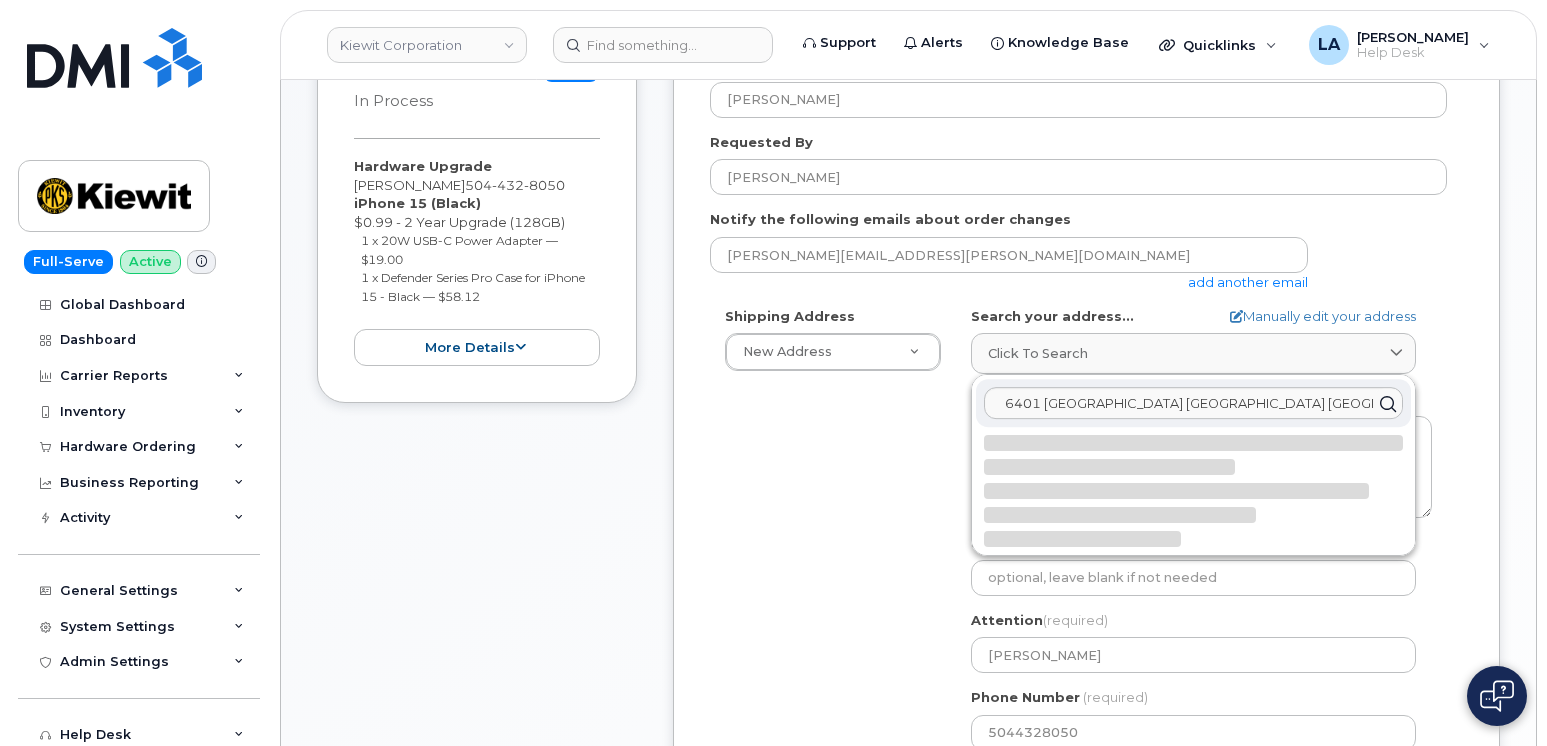 select 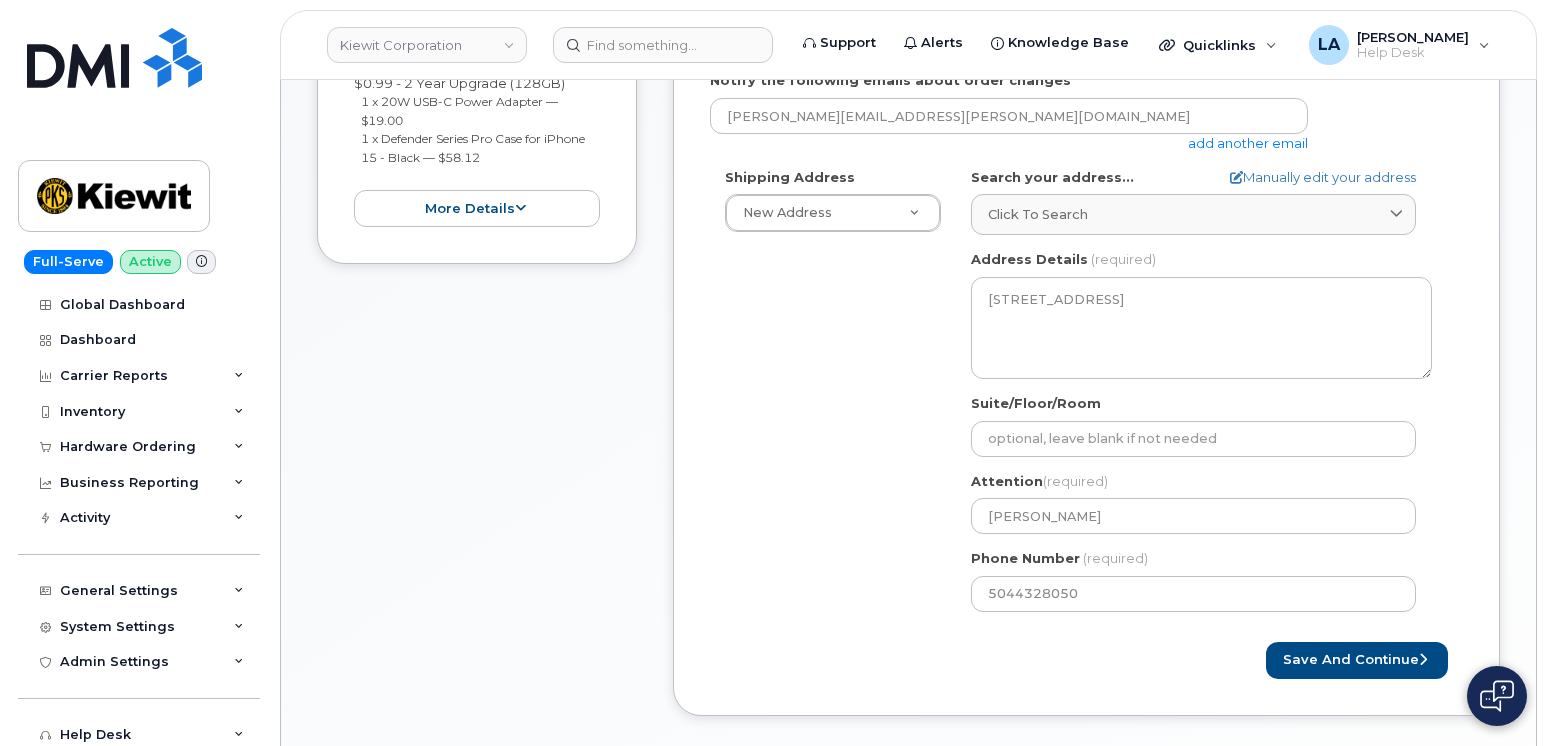 scroll, scrollTop: 472, scrollLeft: 0, axis: vertical 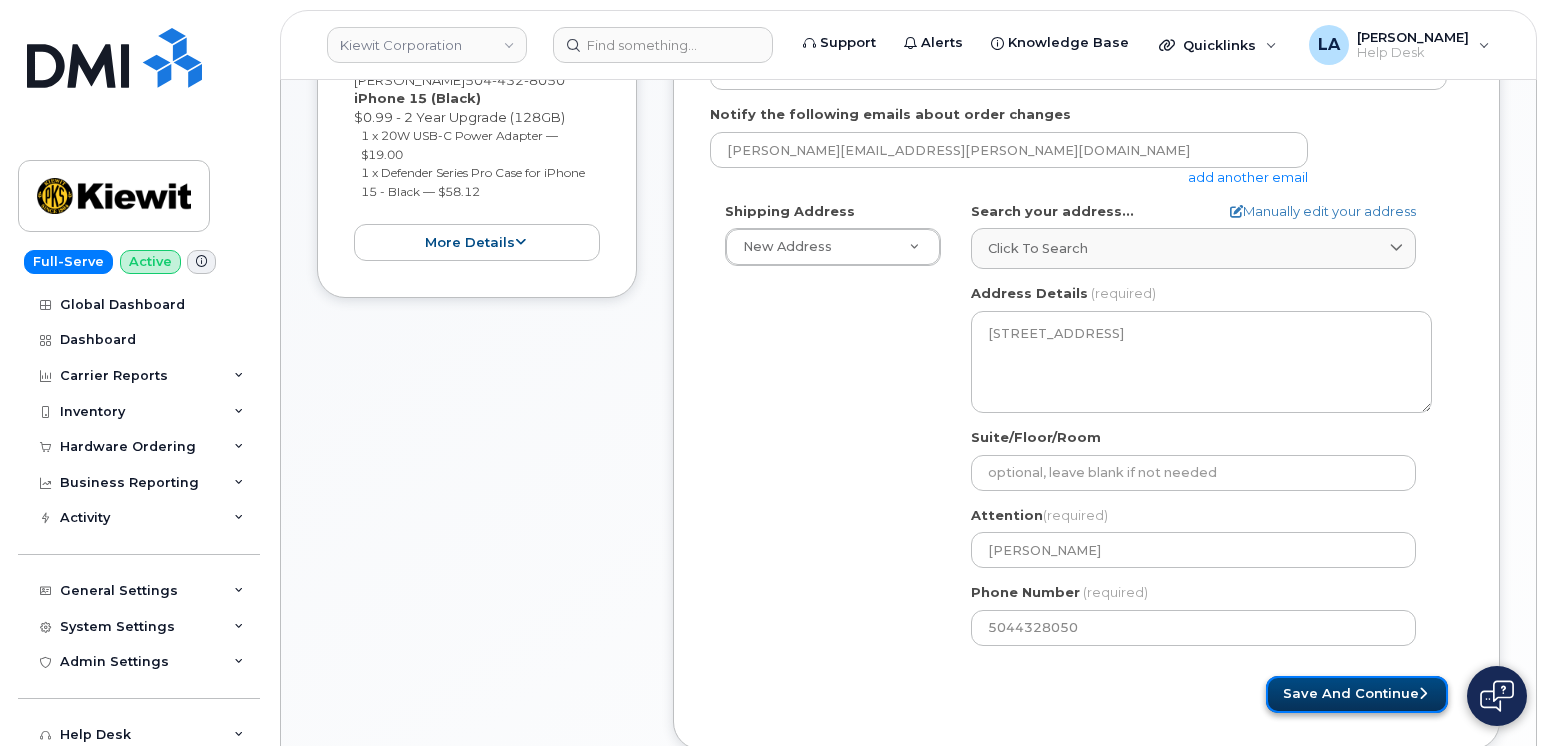 click on "Save and Continue" at bounding box center (1357, 694) 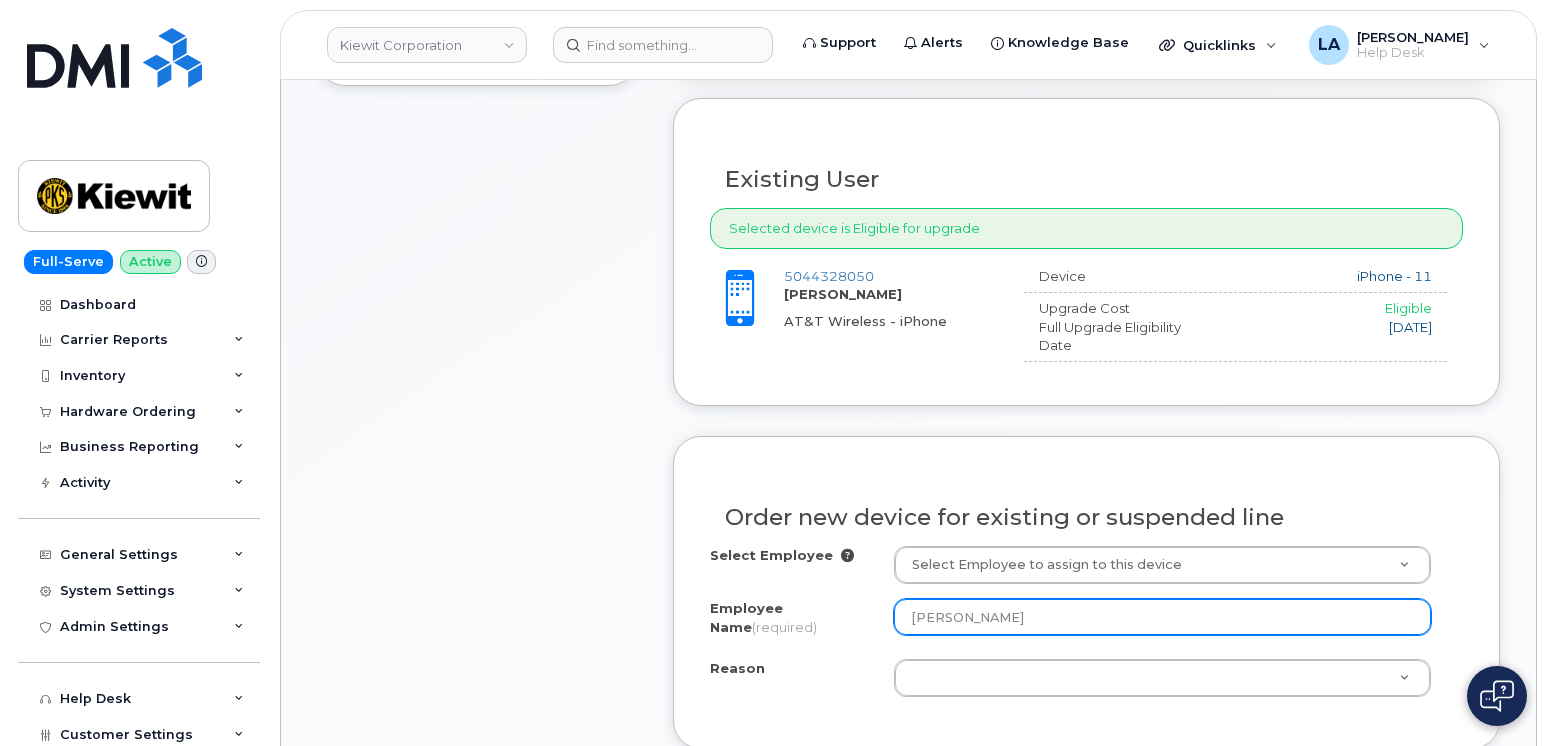 scroll, scrollTop: 785, scrollLeft: 0, axis: vertical 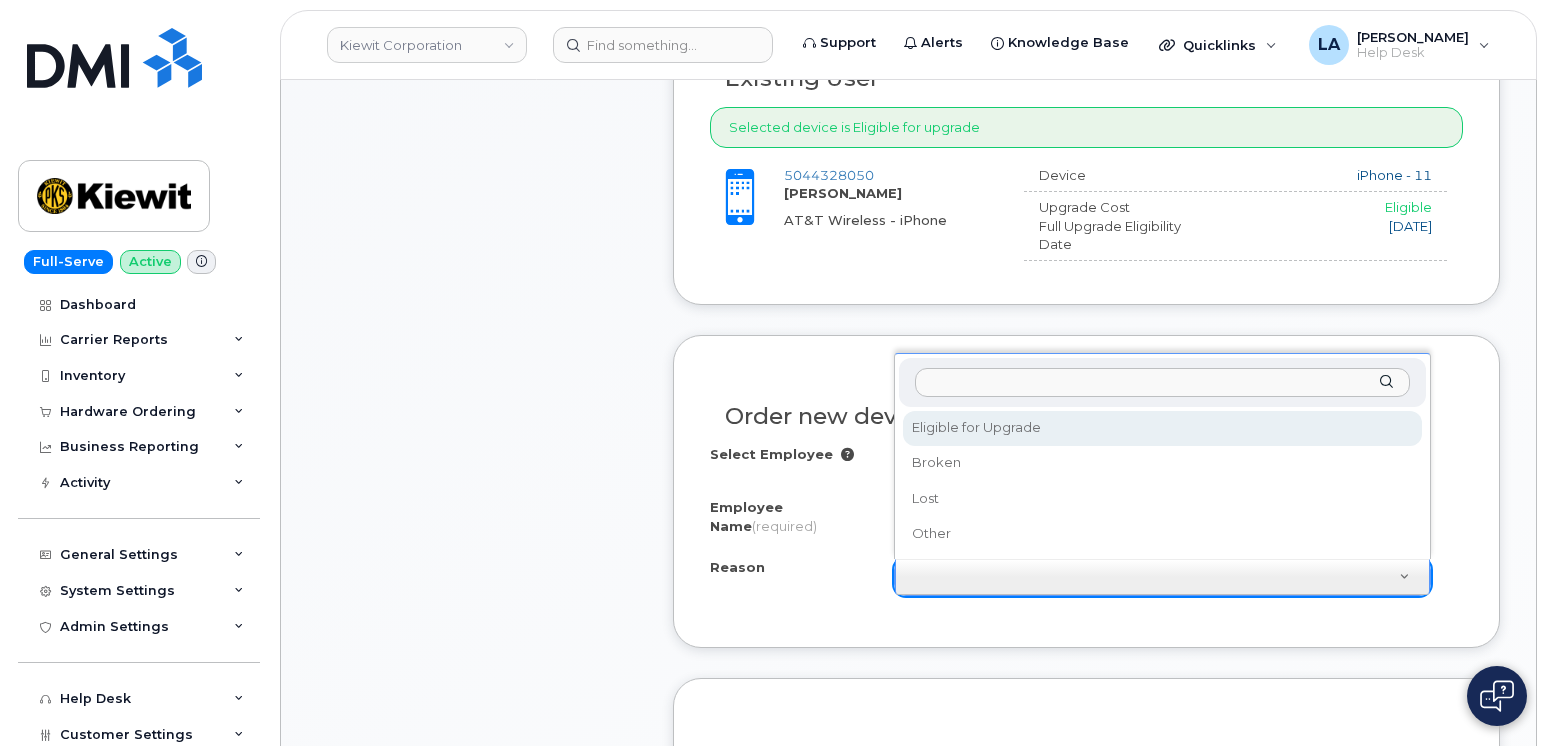 select on "eligible_for_upgrade" 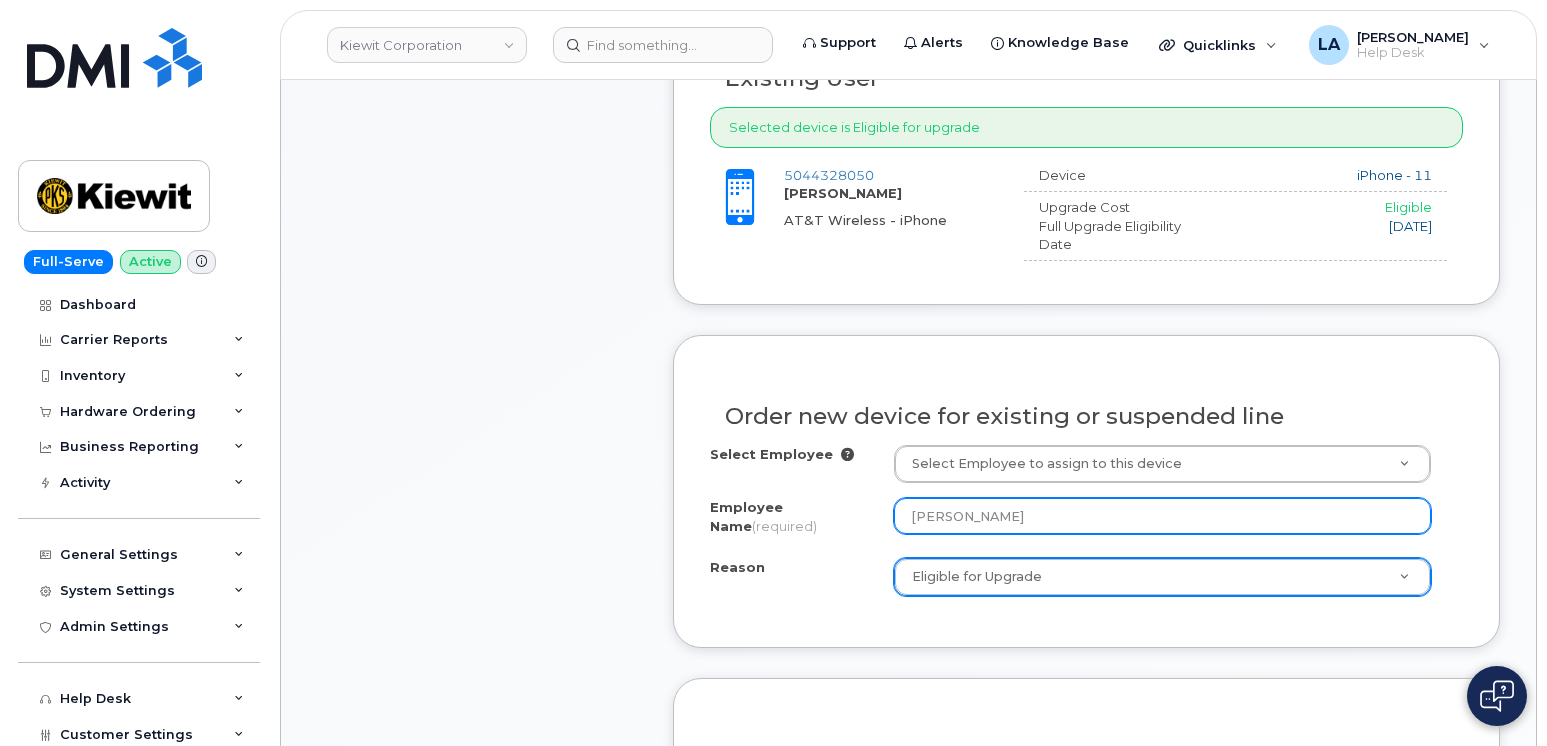 drag, startPoint x: 1047, startPoint y: 518, endPoint x: 809, endPoint y: 515, distance: 238.0189 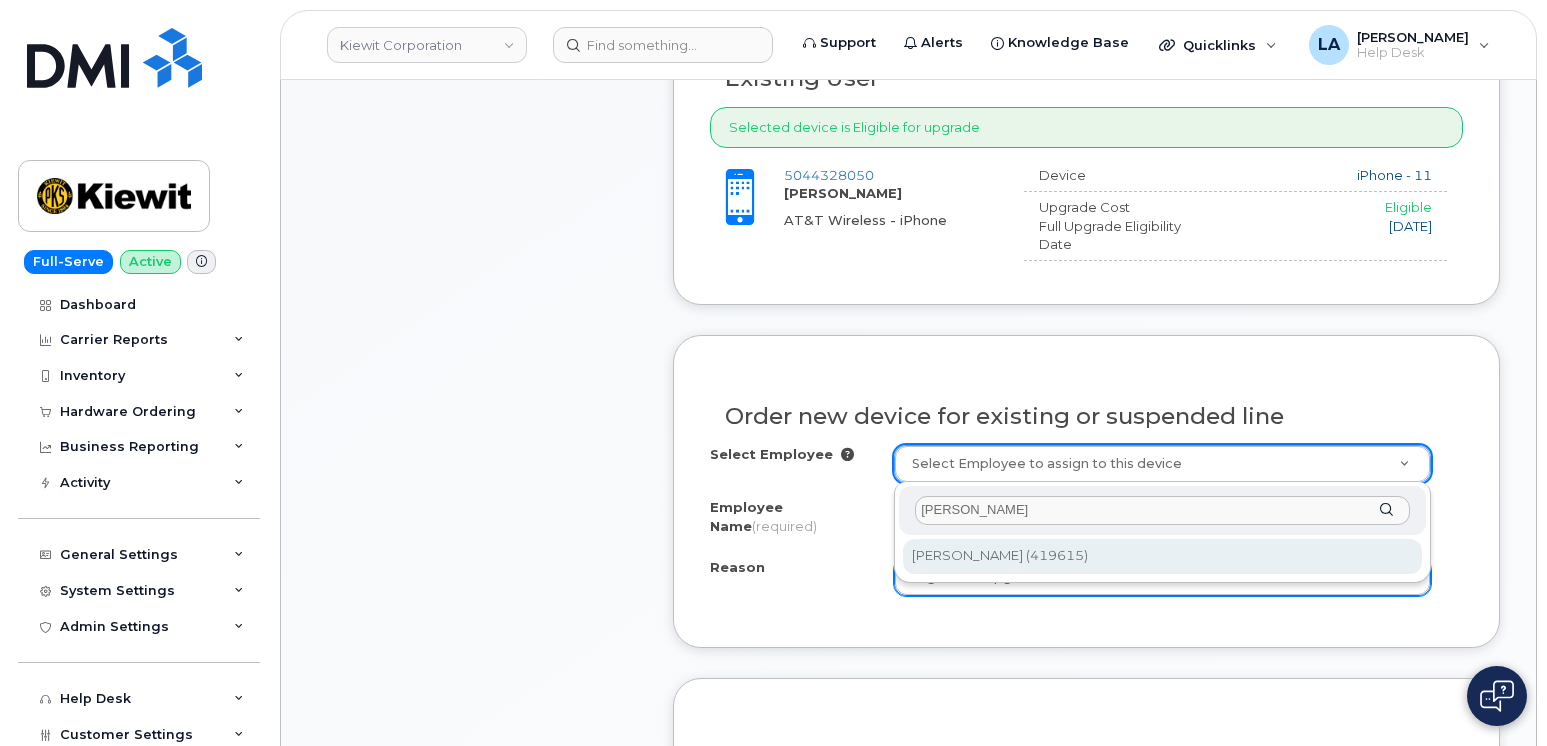 type on "[PERSON_NAME]" 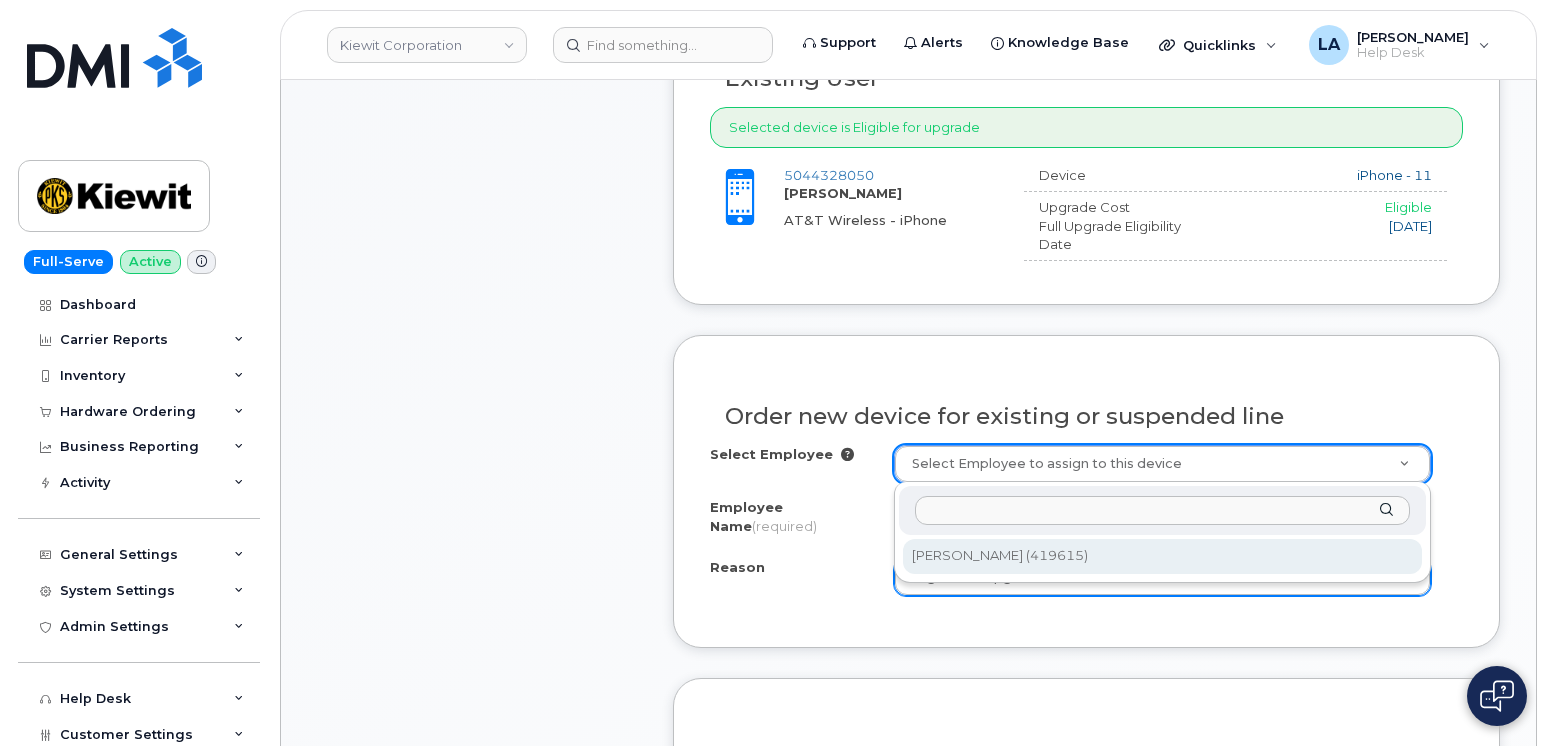 type on "[PERSON_NAME]" 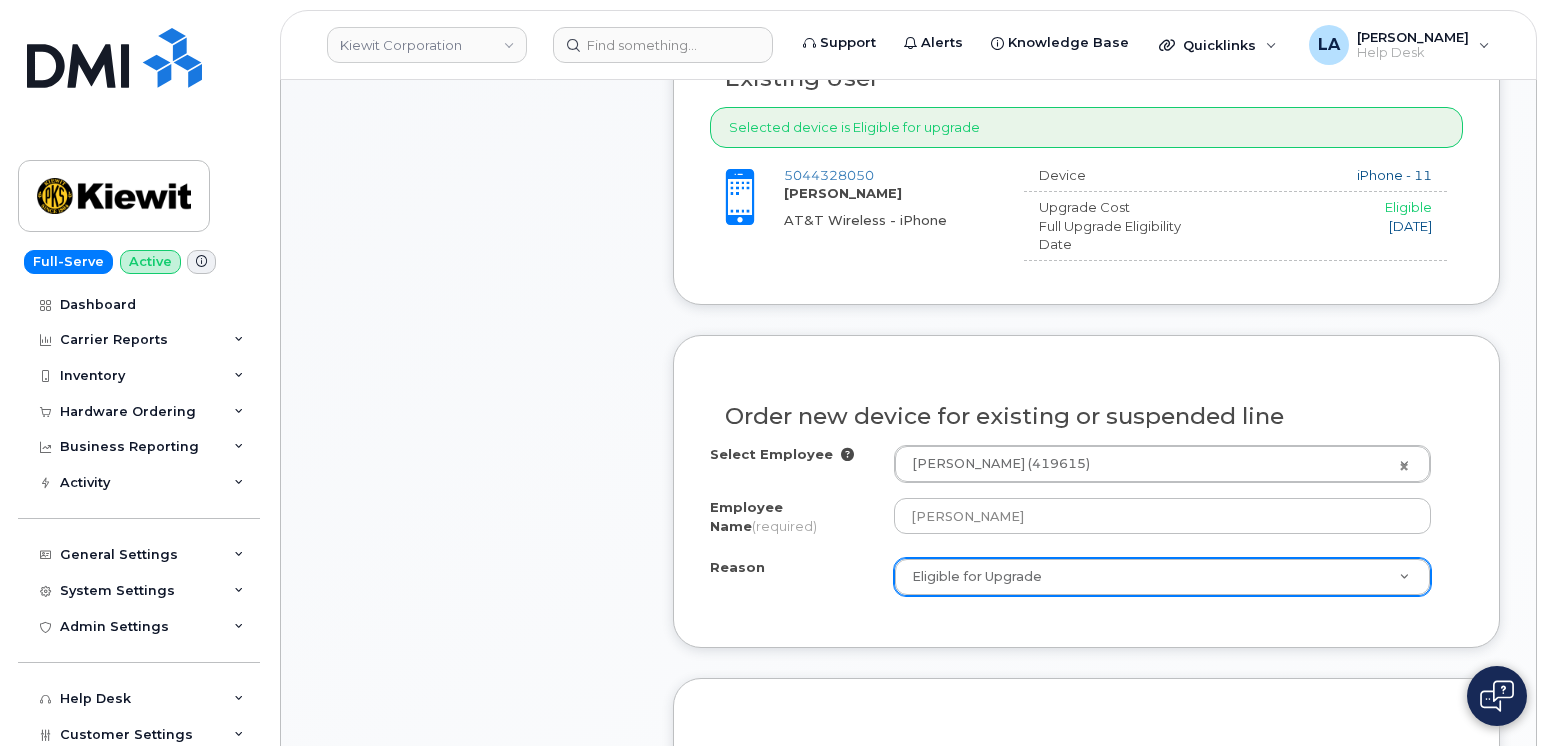 click on "Item #1
in process
$78.11
Hardware Upgrade
[PERSON_NAME]  [PHONE_NUMBER]
iPhone 15
(Black)
$0.99 - 2 Year Upgrade (128GB)
1 x 20W USB-C Power Adapter
—
$19.00
1 x Defender Series Pro Case for iPhone 15 - Black
—
$58.12
more details
Request
Hardware Upgrade
Employee
( [PHONE_NUMBER] )
Email
[PERSON_NAME][EMAIL_ADDRESS][PERSON_NAME][DOMAIN_NAME]
Carrier Base
AT&T Wireless
Requested Device
iPhone 15
Term Details
2 Year Upgrade (128GB)
Requested Accessories
20W USB-C Power Adapter x 1
— $19.00
Defender Series Pro Case for iPhone 15 - Black x 1
— $58.12
Accounting Codes
Cost Center: None
Profit Center: None
WBS Element: 105786.1095
Estimated Device Cost
$0.99
Estimated Shipping Charge
$0.00
Estimated Total
(Device & Accessories)
$78.11
Shipping Address
collapse" at bounding box center (477, 571) 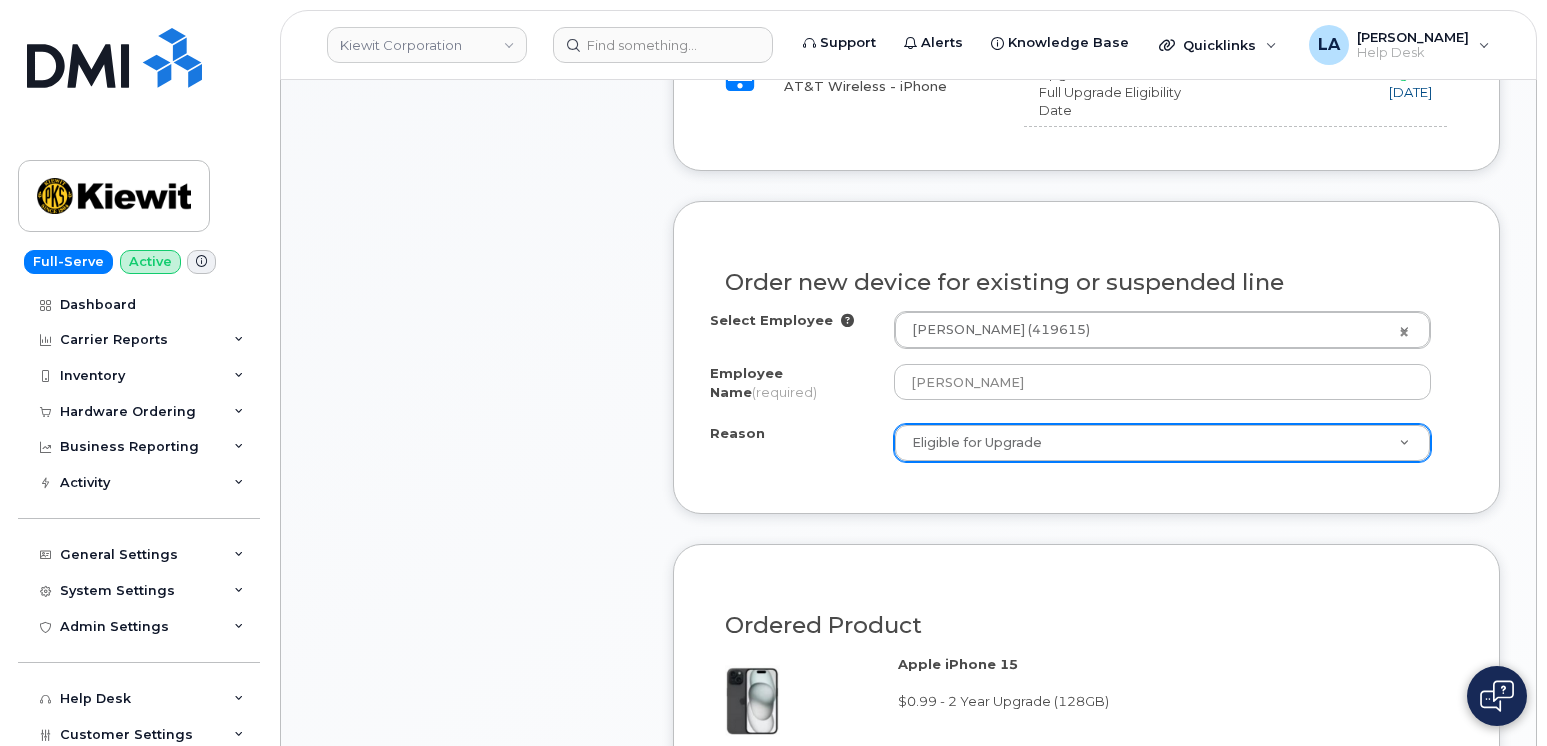 scroll, scrollTop: 1571, scrollLeft: 0, axis: vertical 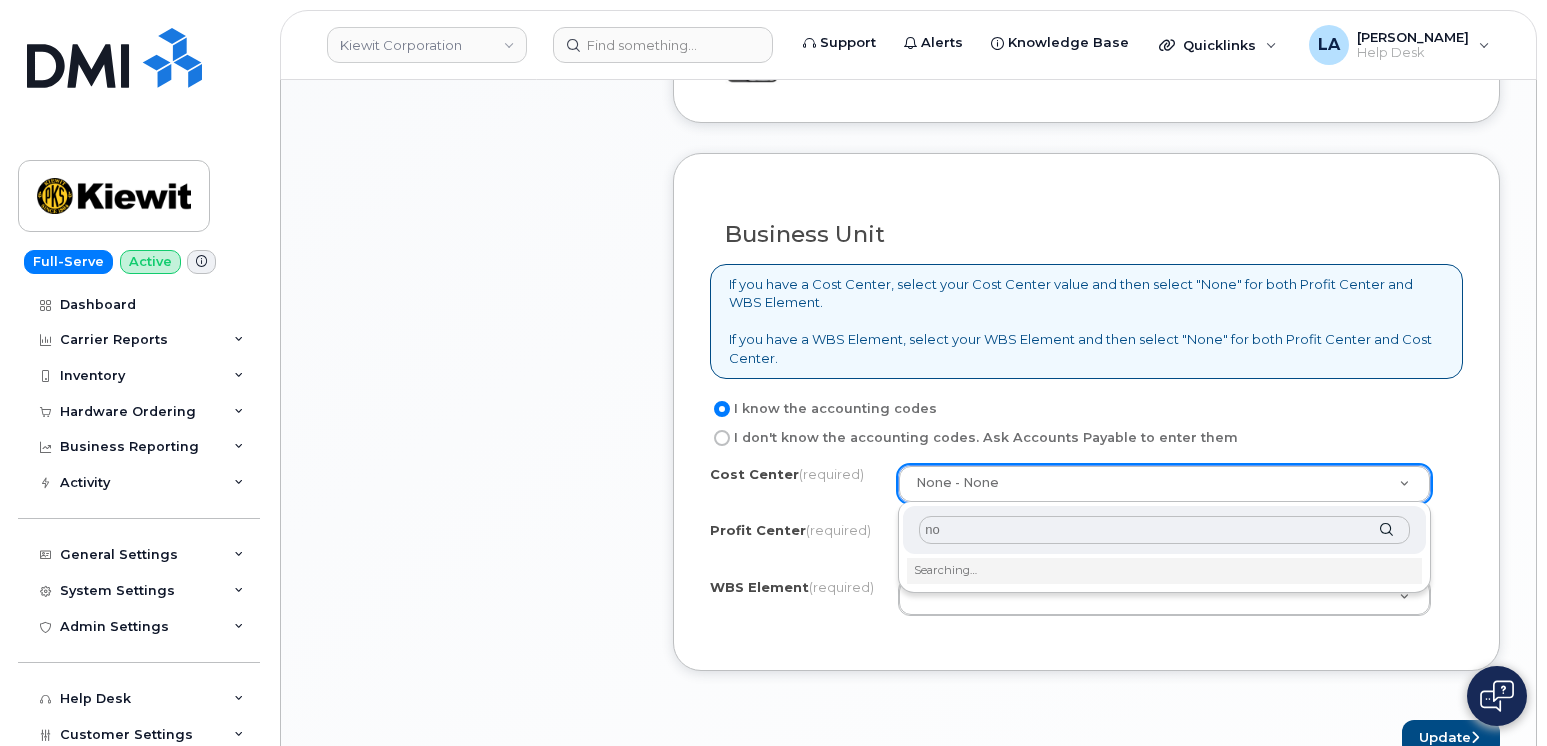 type on "n" 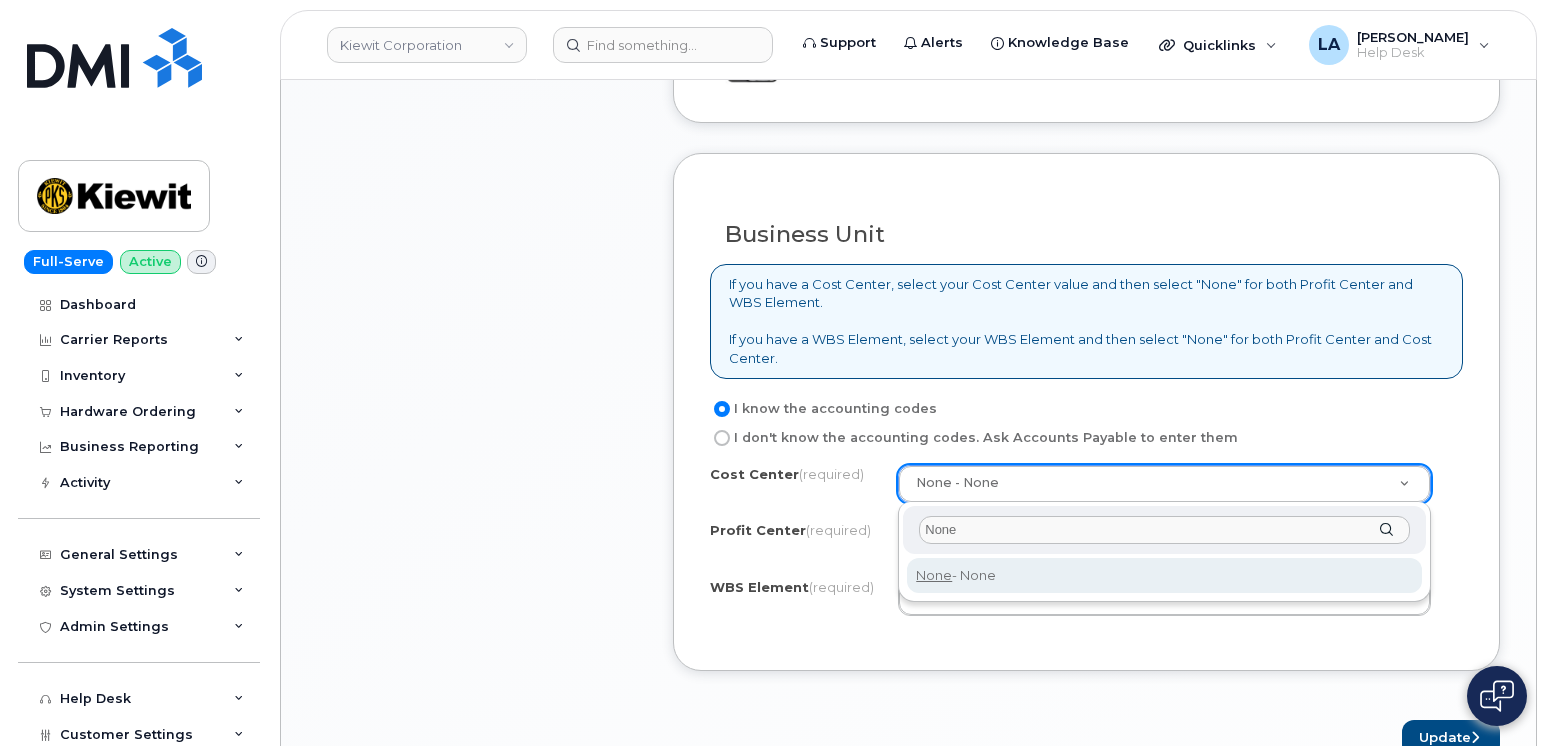 type on "None" 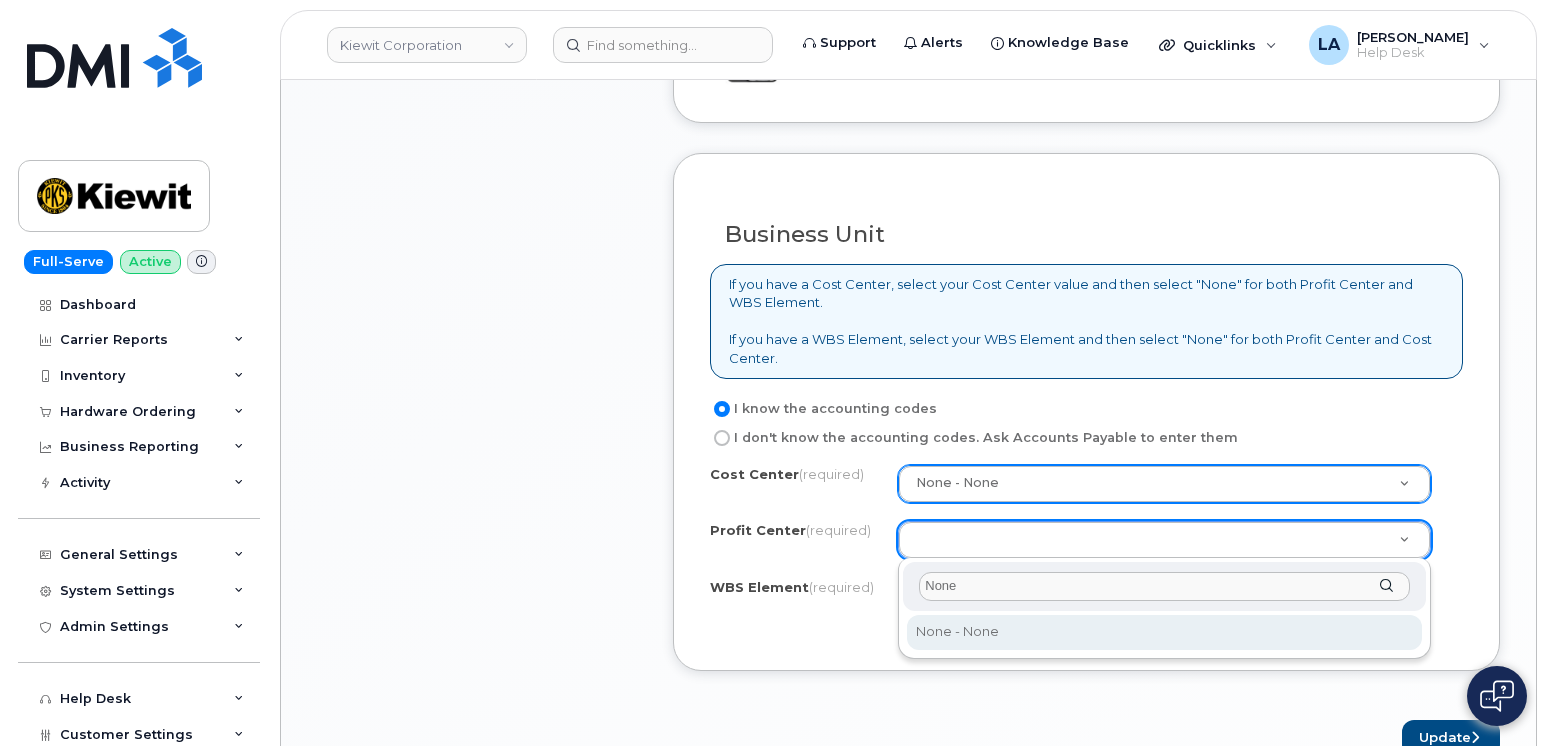 type on "None" 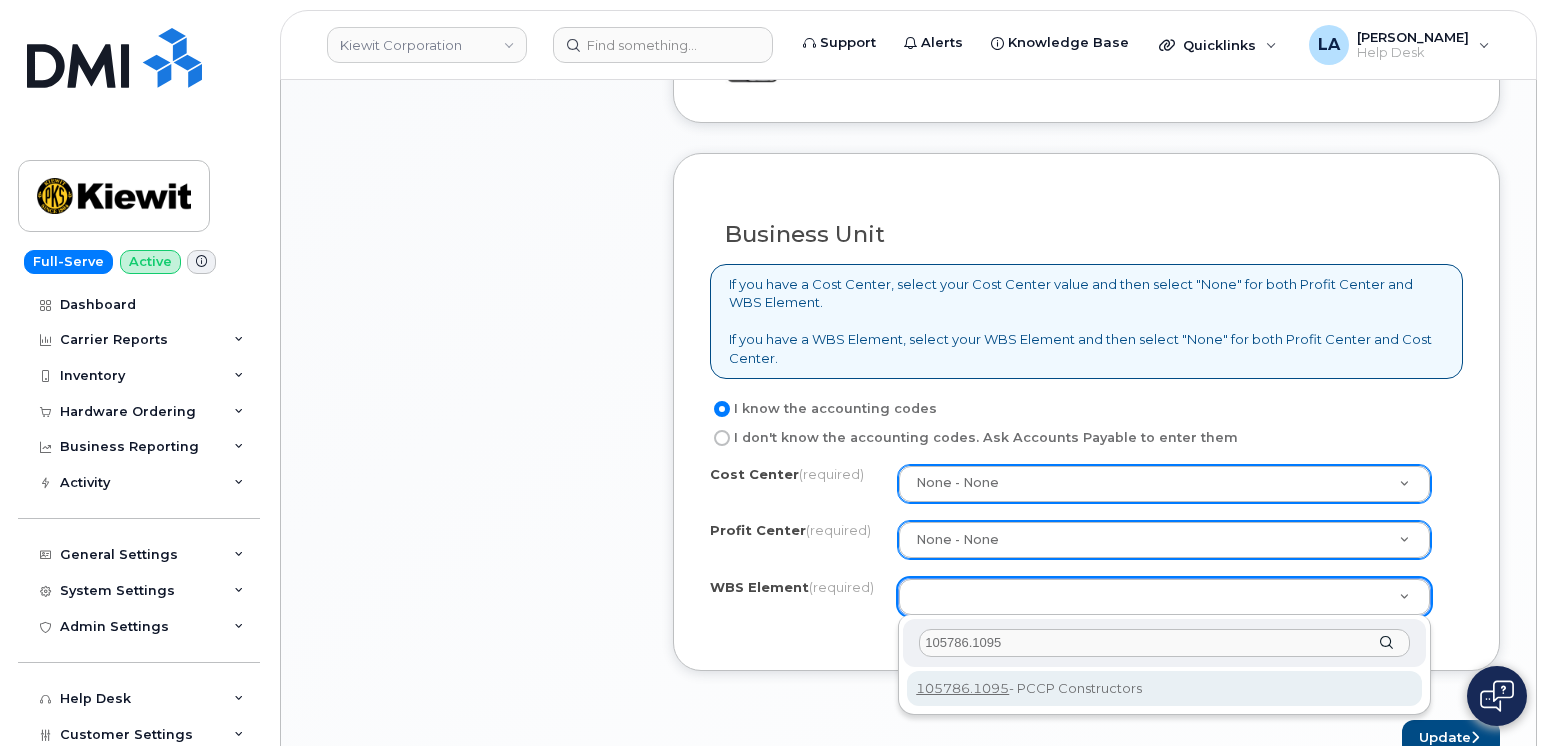 type on "105786.1095" 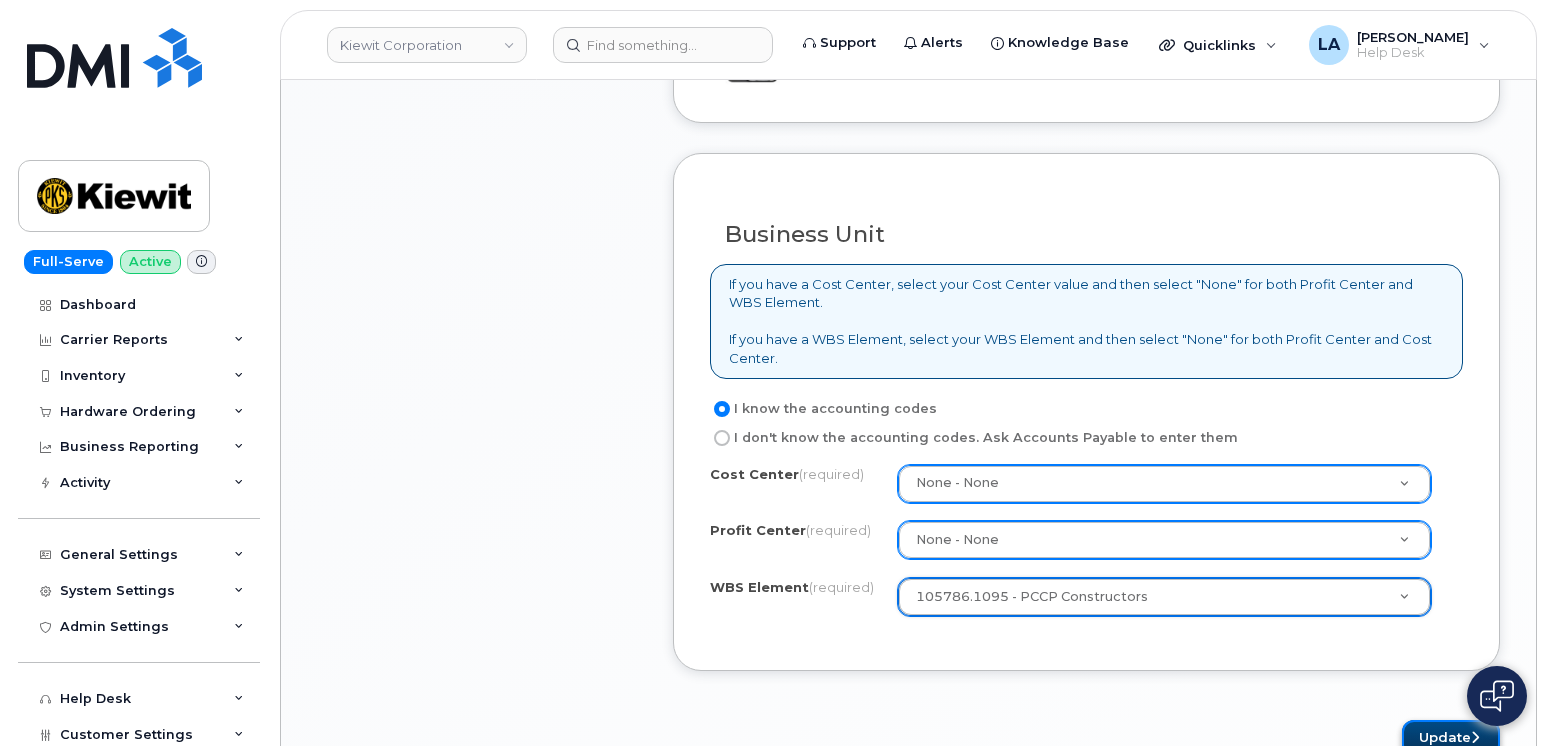 click on "Update" at bounding box center [1451, 738] 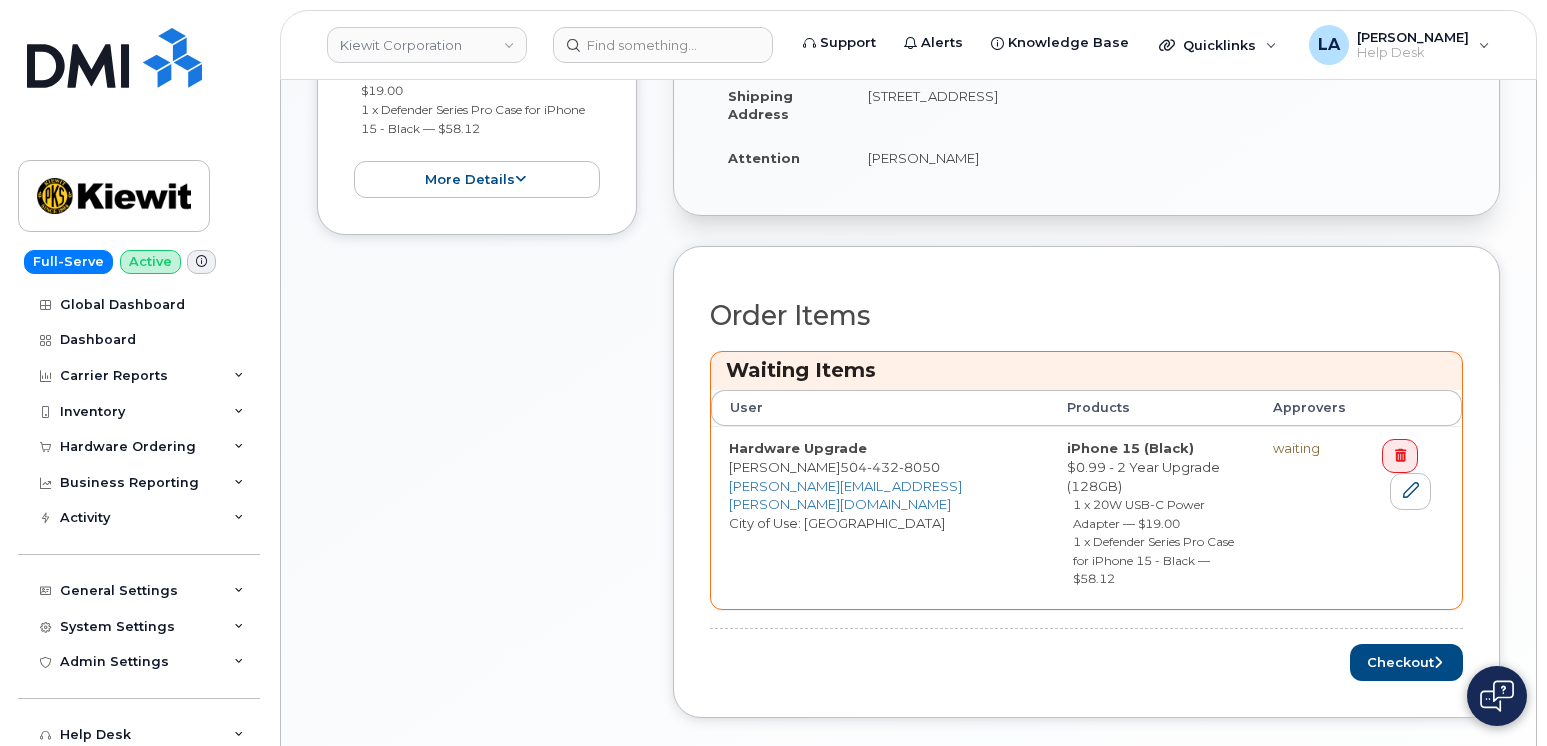 scroll, scrollTop: 652, scrollLeft: 0, axis: vertical 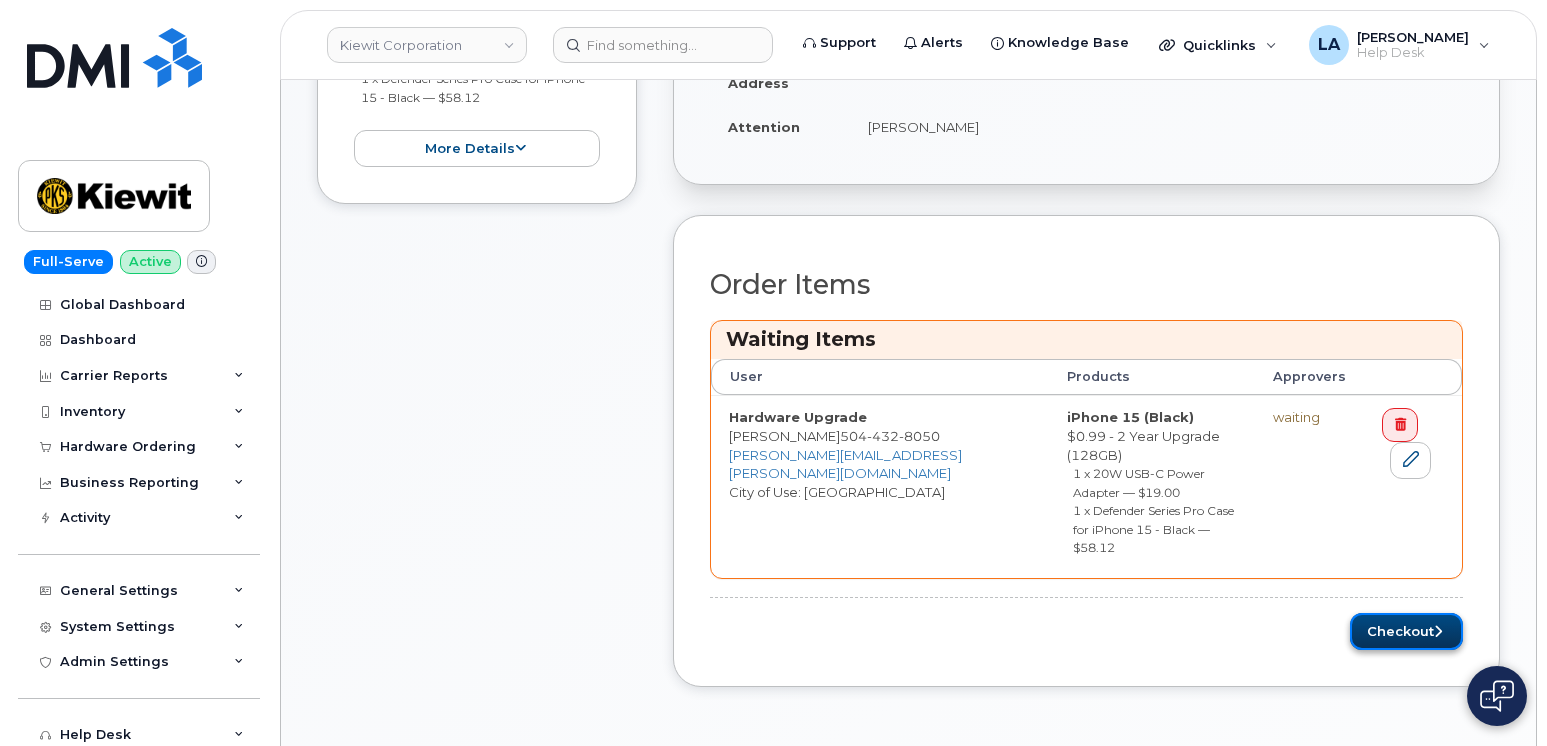 click on "Checkout" at bounding box center [1406, 631] 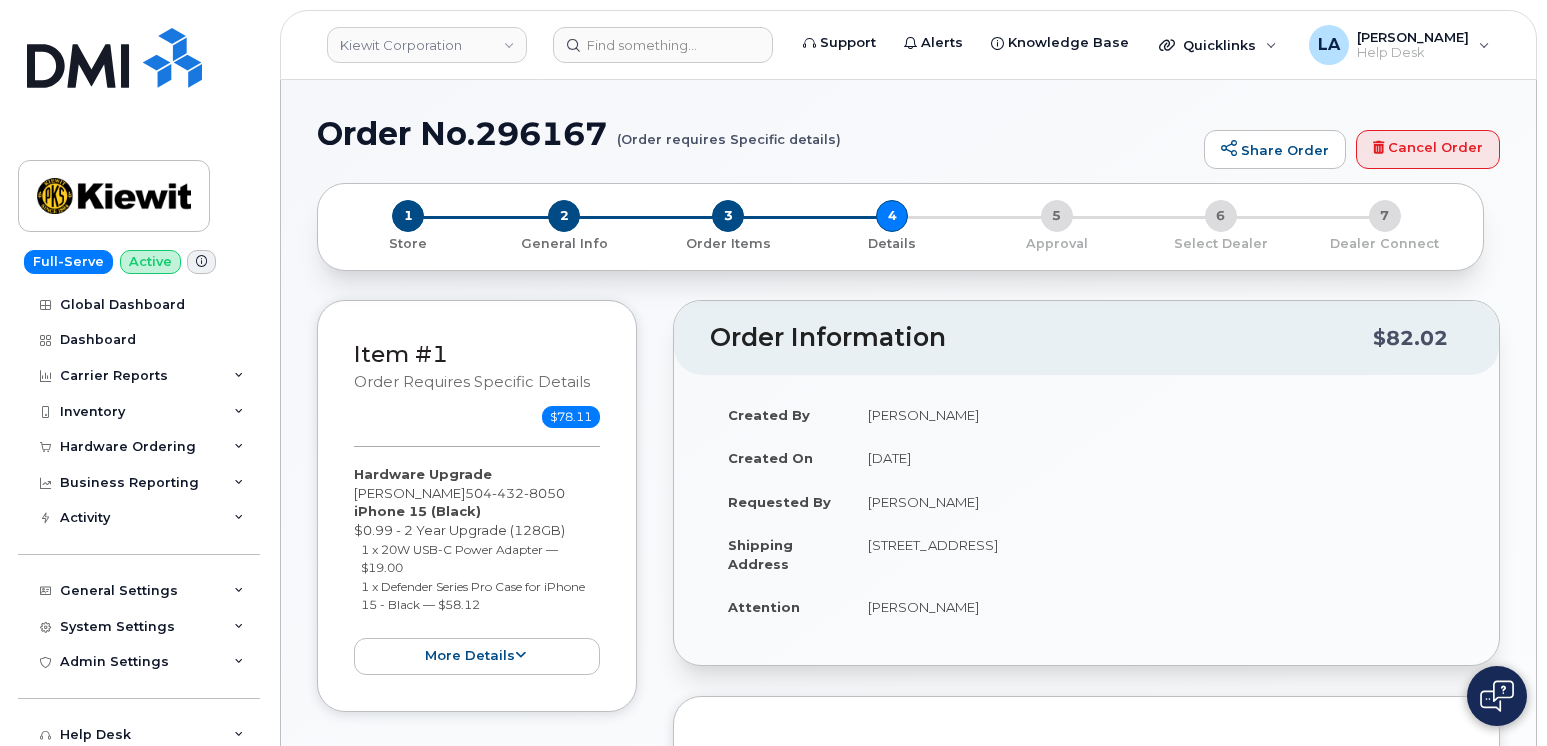 scroll, scrollTop: 0, scrollLeft: 0, axis: both 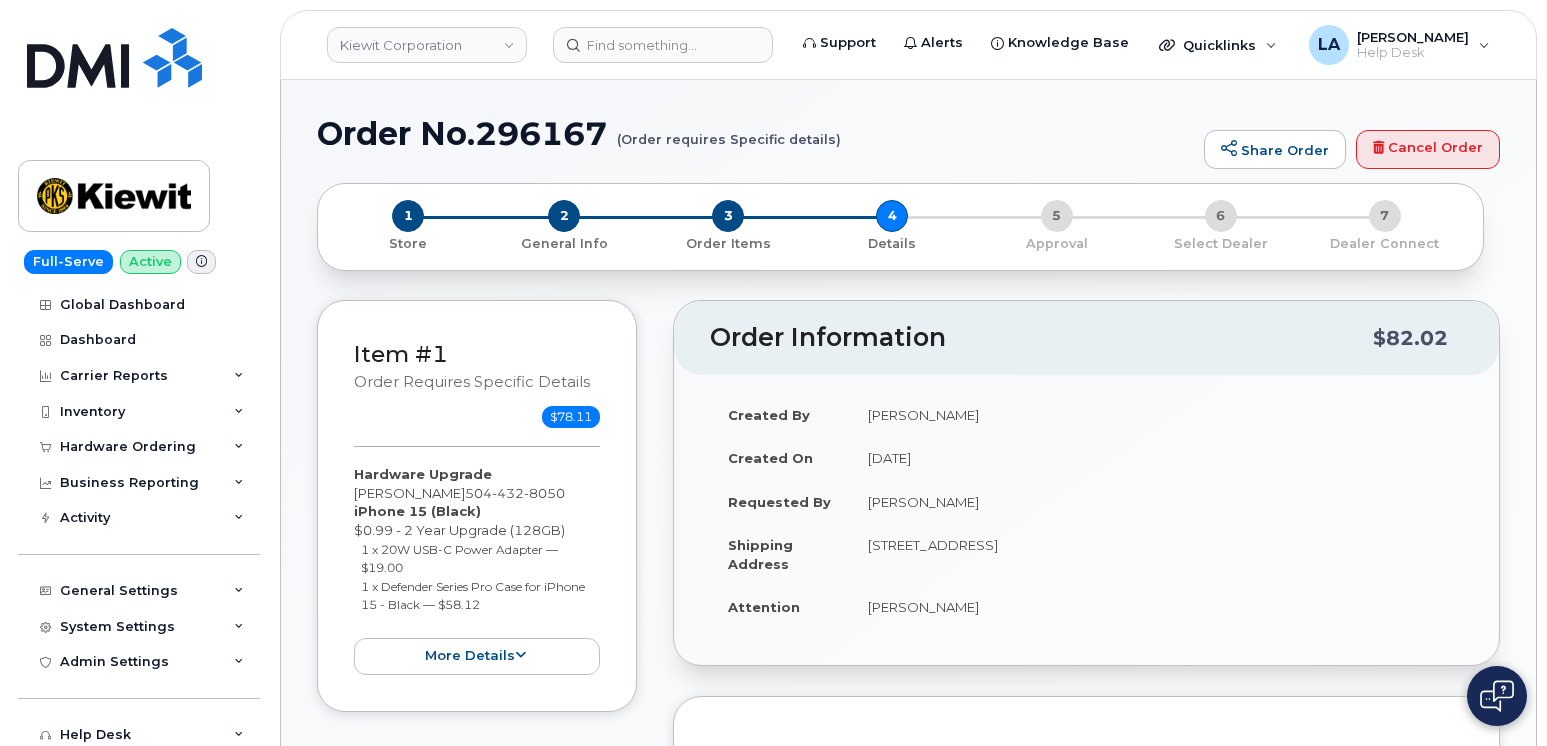 click on "[PERSON_NAME]" at bounding box center [1156, 415] 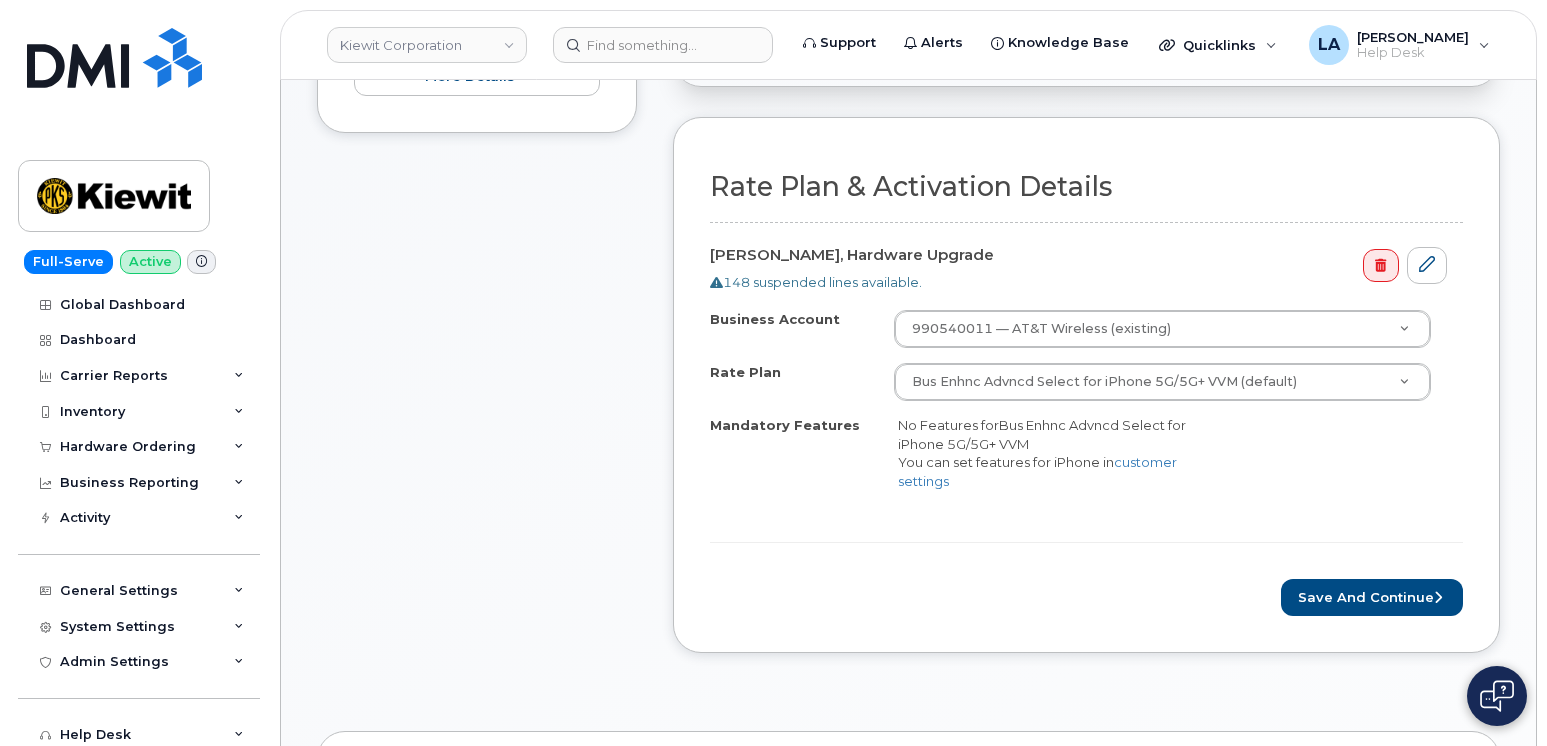 scroll, scrollTop: 652, scrollLeft: 0, axis: vertical 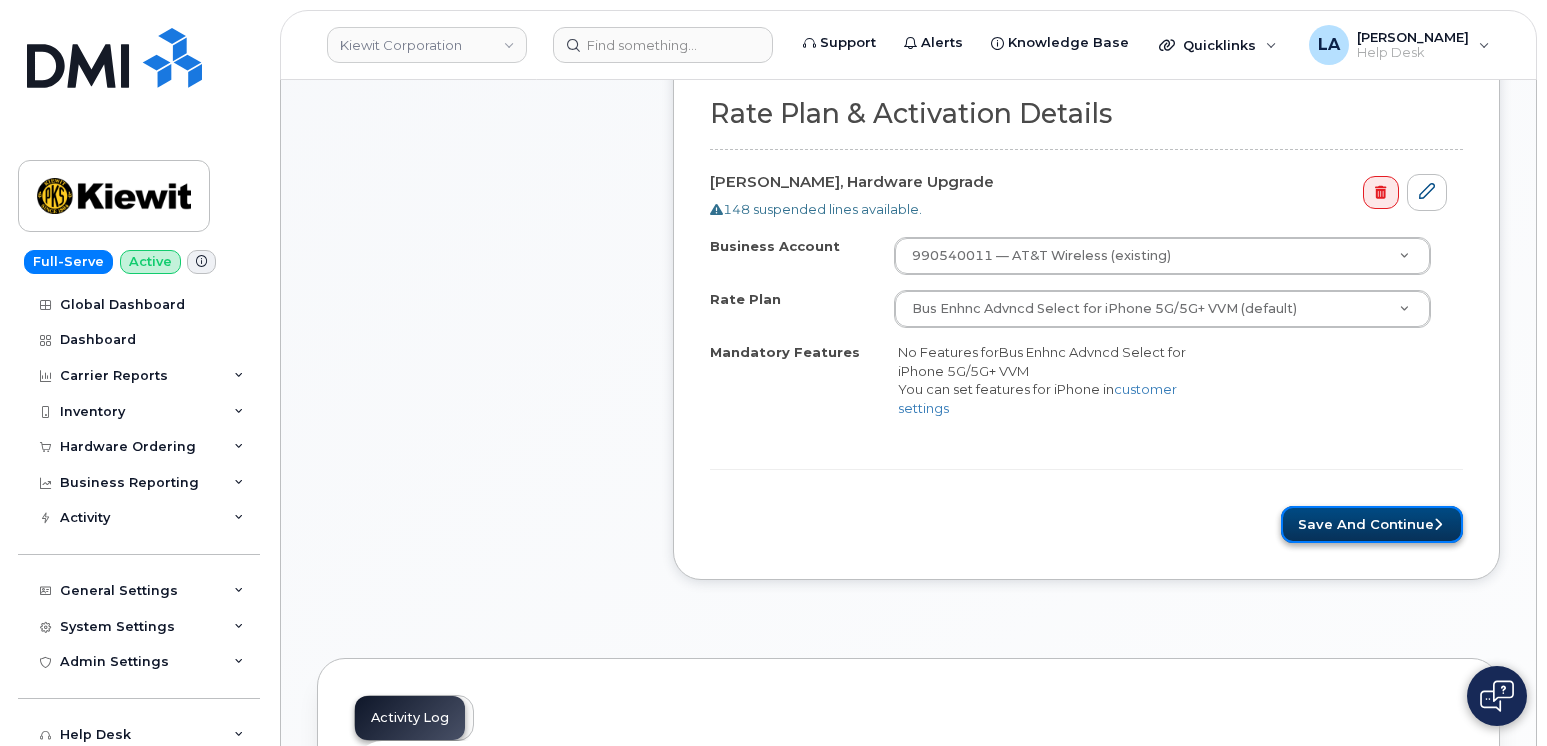 click on "Save and Continue" at bounding box center [1372, 524] 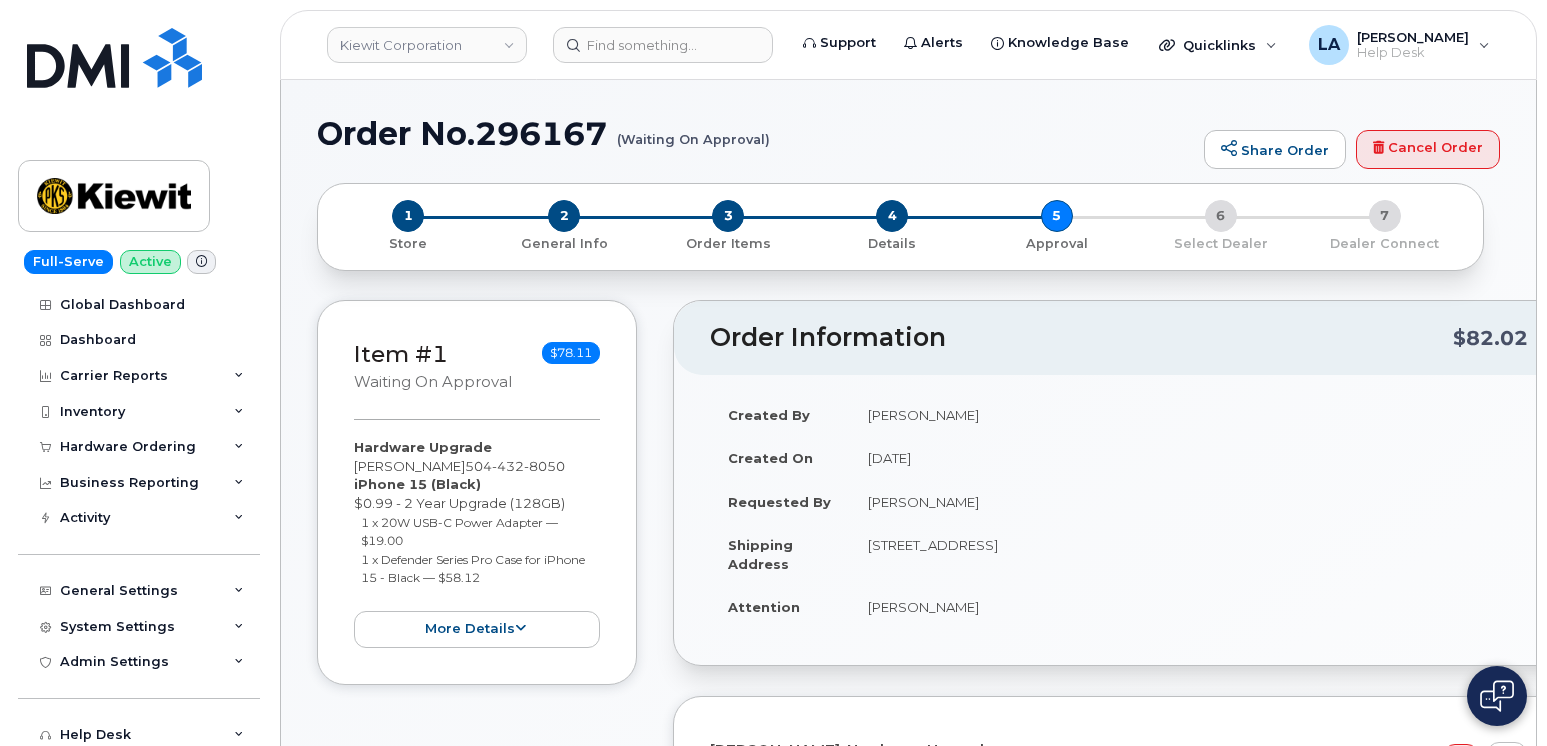 scroll, scrollTop: 0, scrollLeft: 0, axis: both 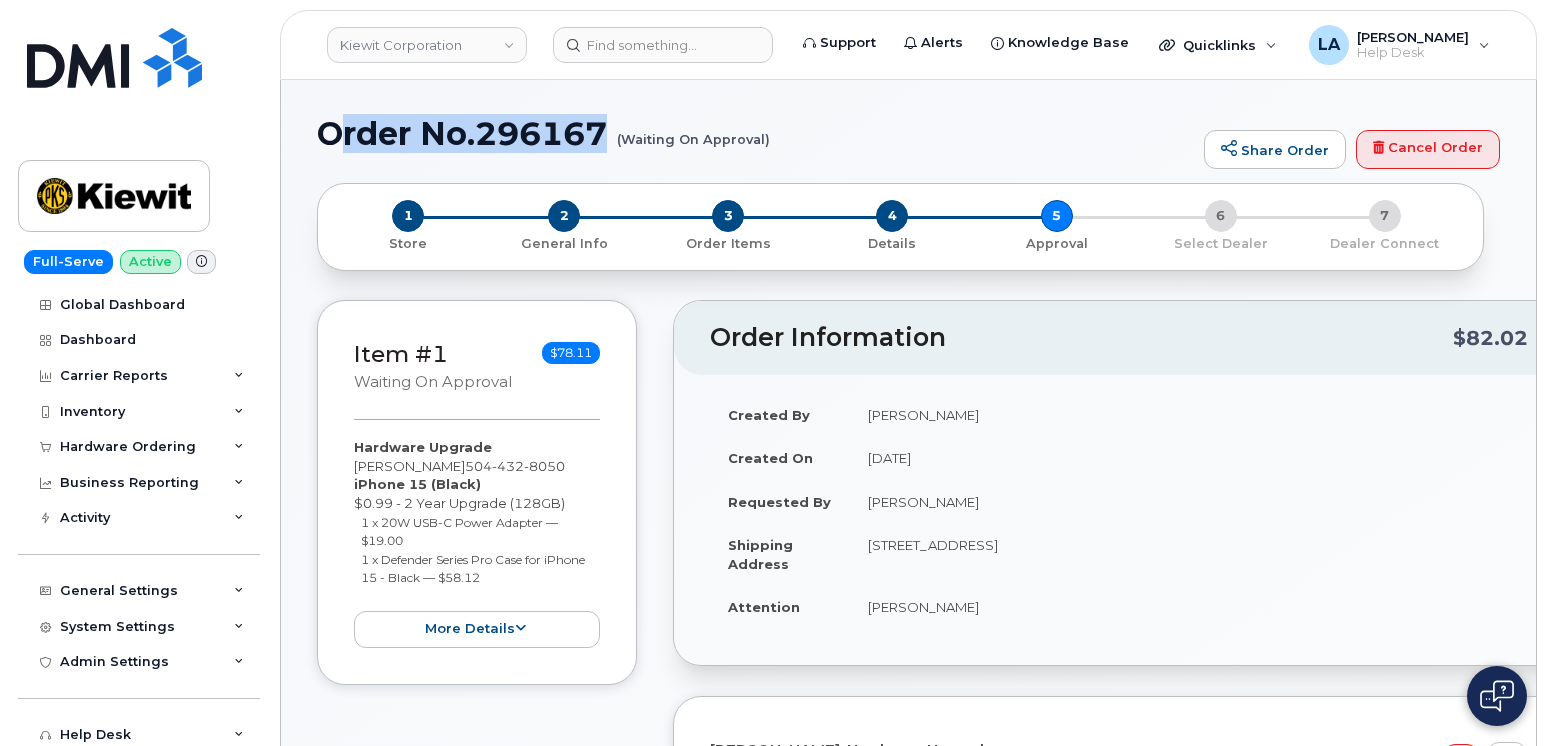 drag, startPoint x: 818, startPoint y: 144, endPoint x: 350, endPoint y: 146, distance: 468.00427 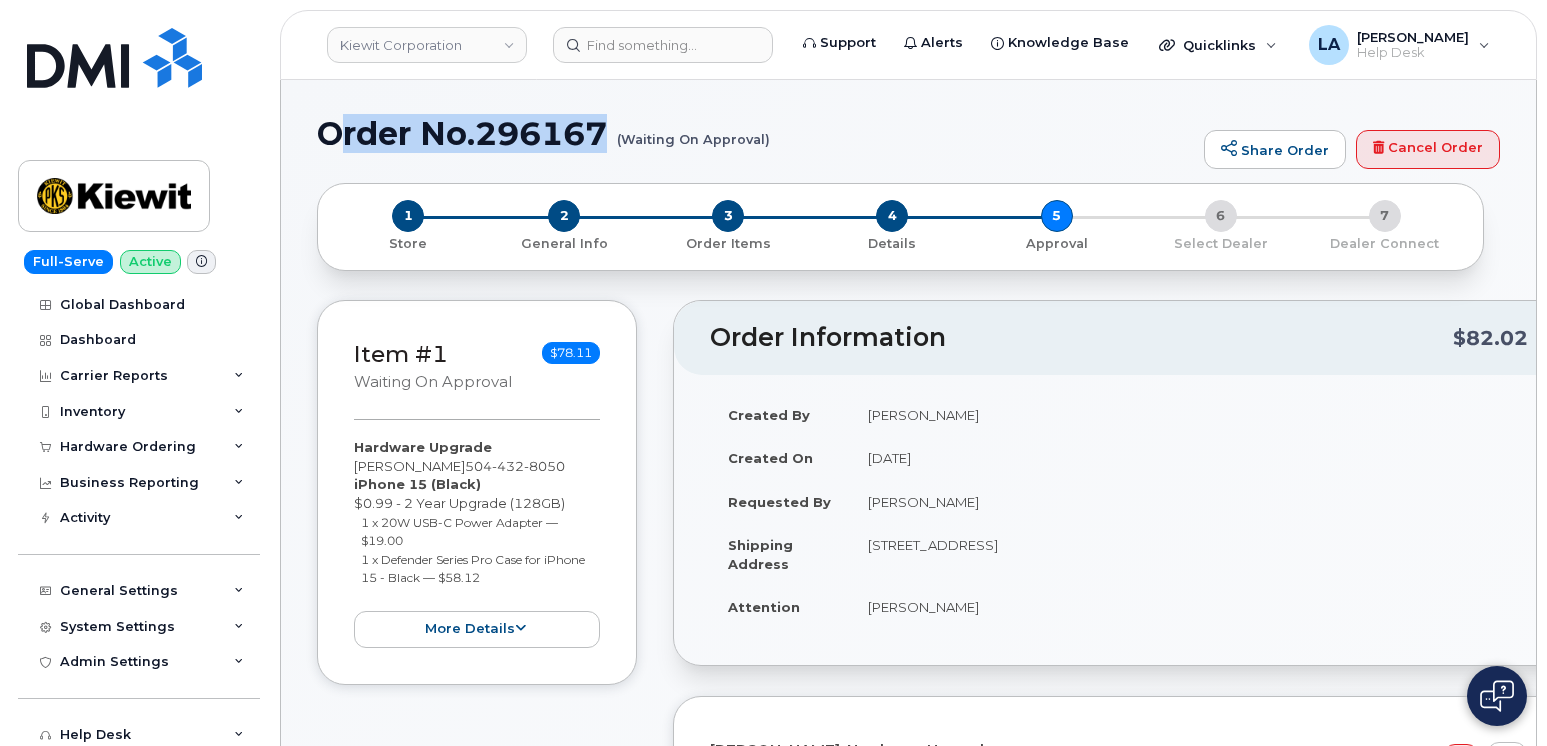 click on "Order No.296167
(Waiting On Approval)" at bounding box center (755, 133) 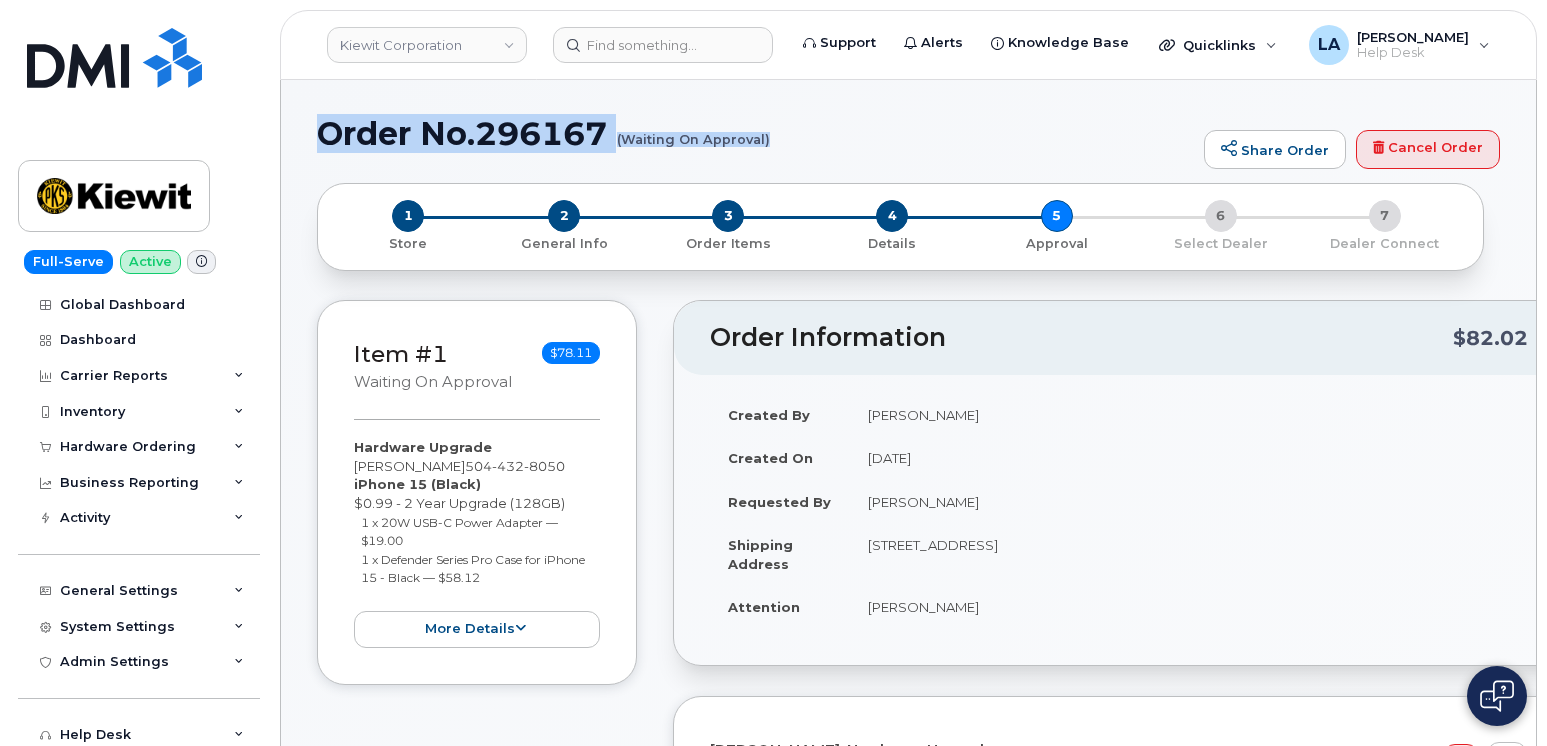 drag, startPoint x: 320, startPoint y: 137, endPoint x: 782, endPoint y: 154, distance: 462.31265 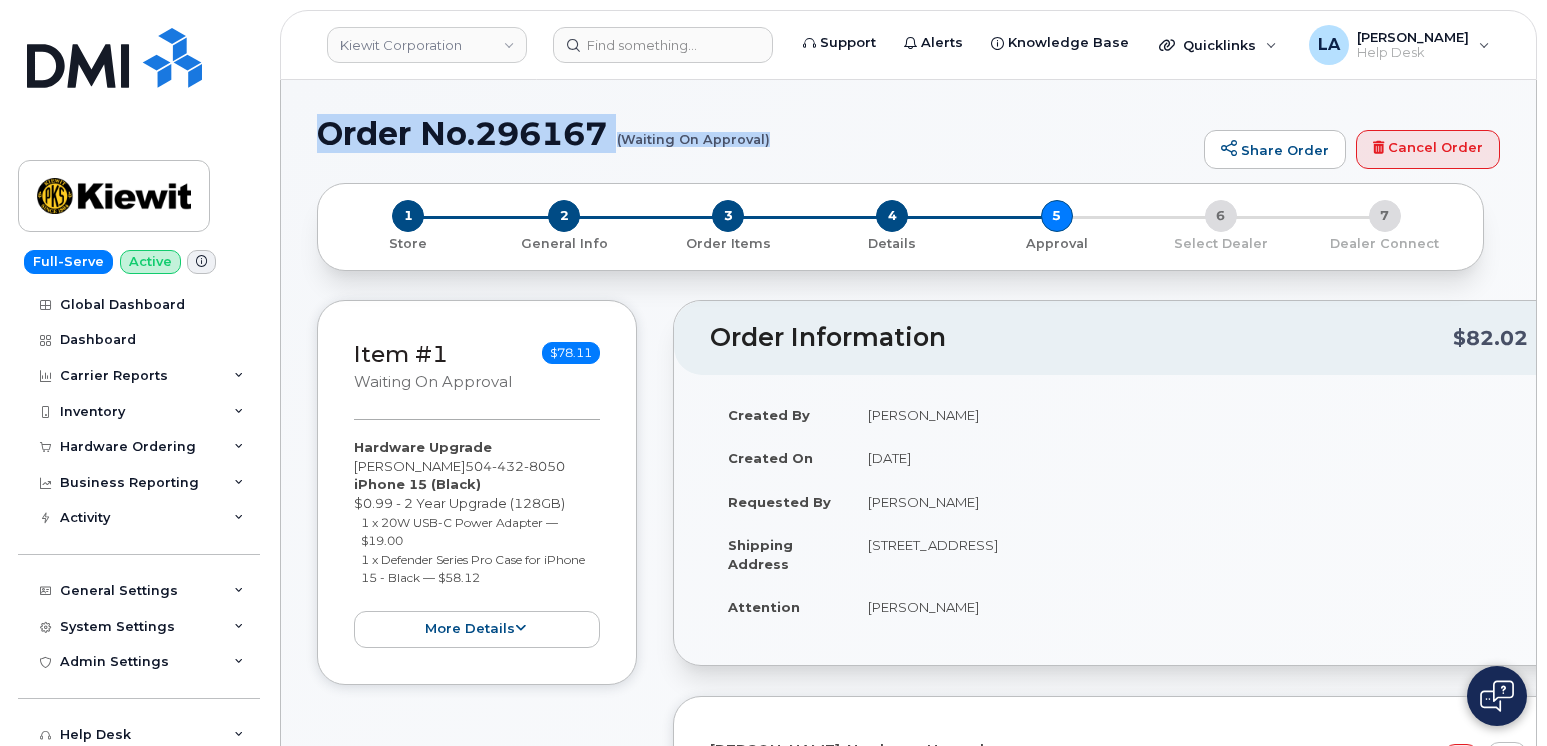 copy on "Order No.296167
(Waiting On Approval)" 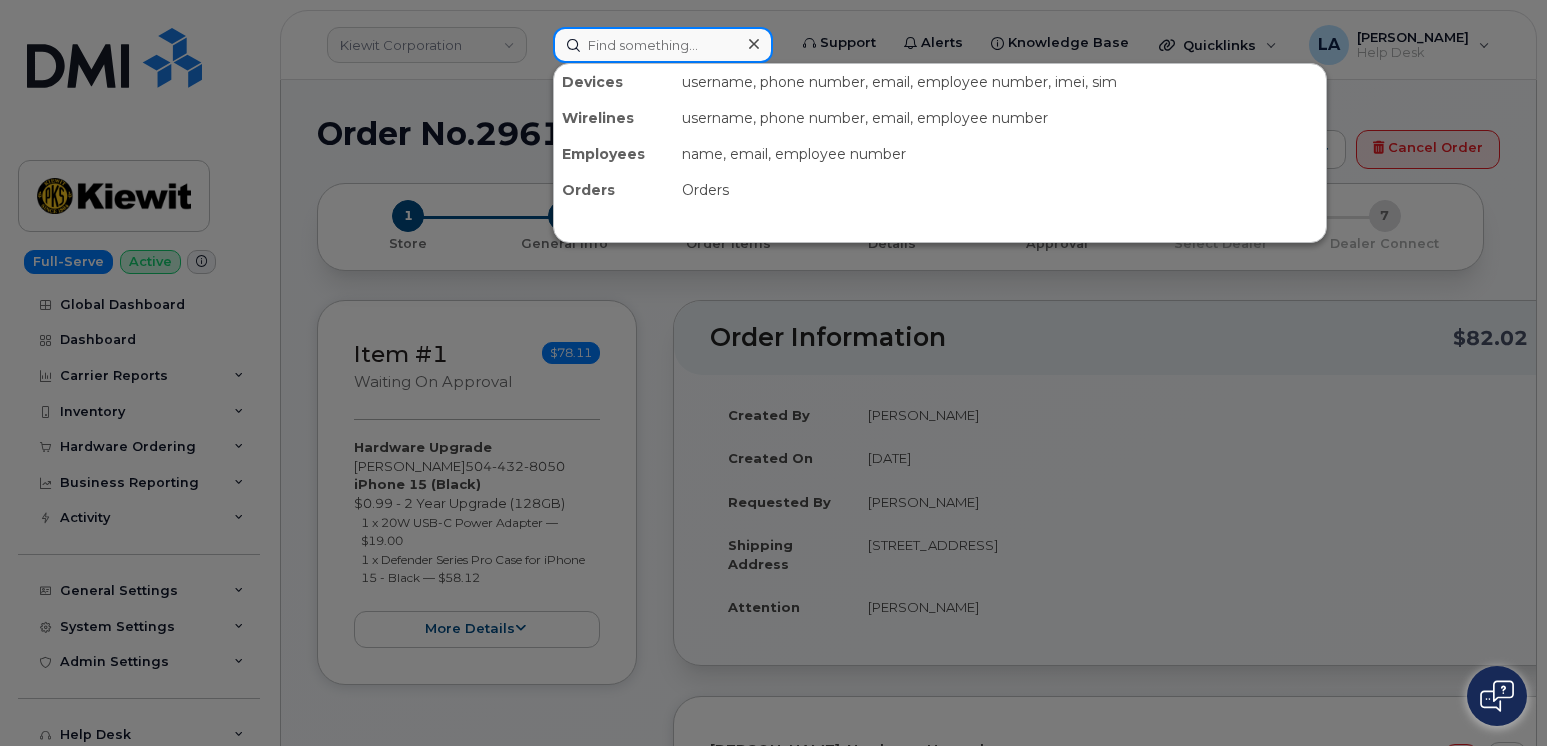 click at bounding box center [663, 45] 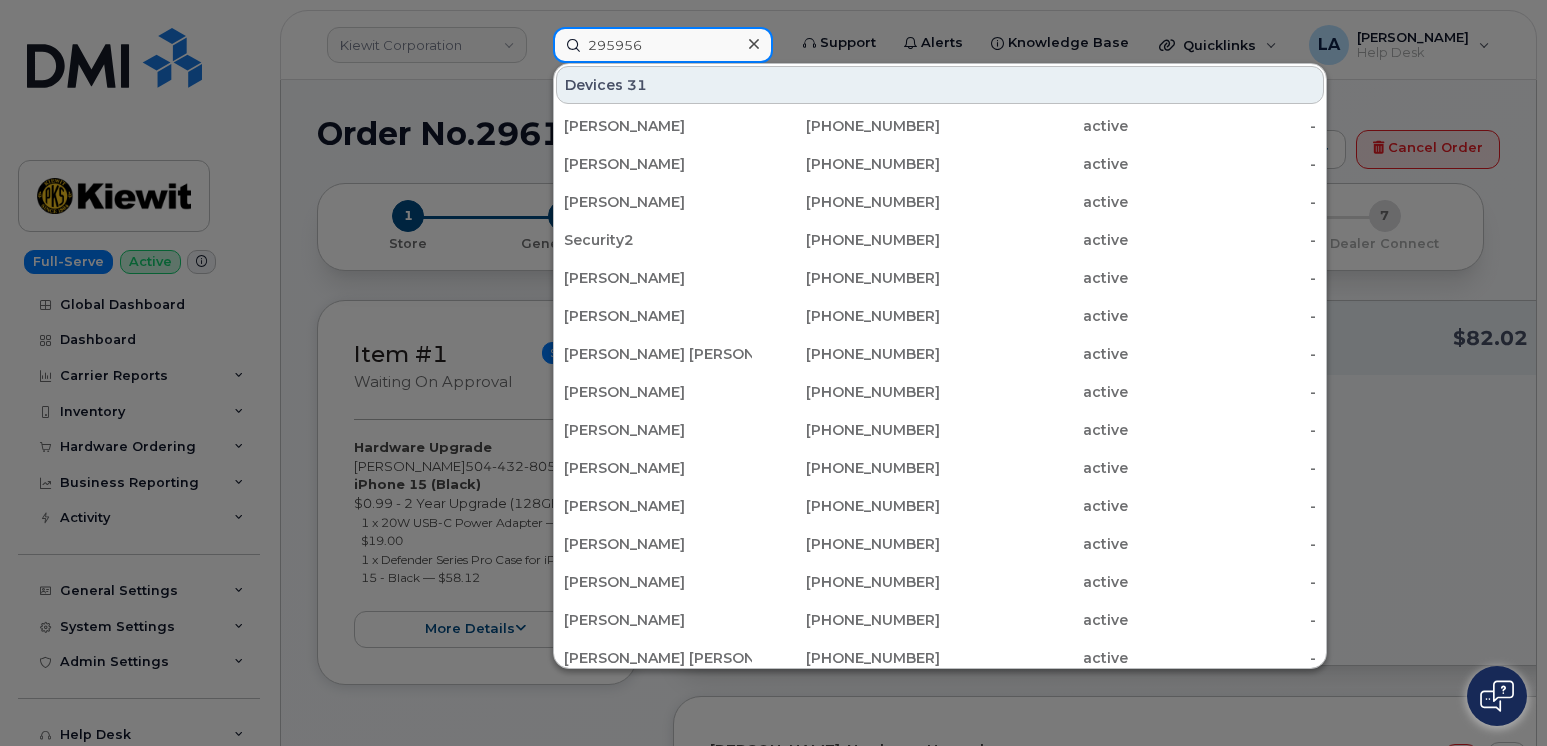 type on "295956" 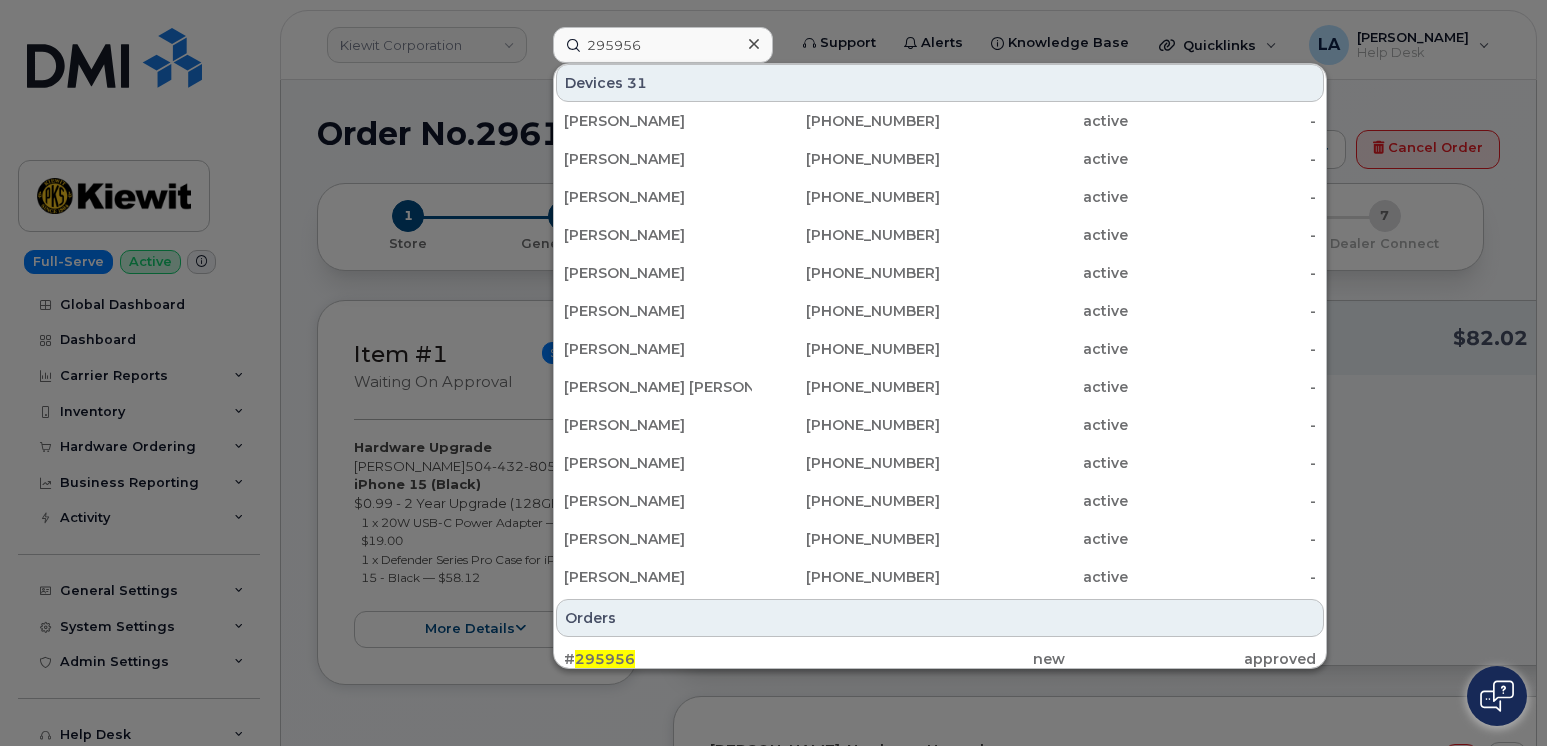 scroll, scrollTop: 364, scrollLeft: 0, axis: vertical 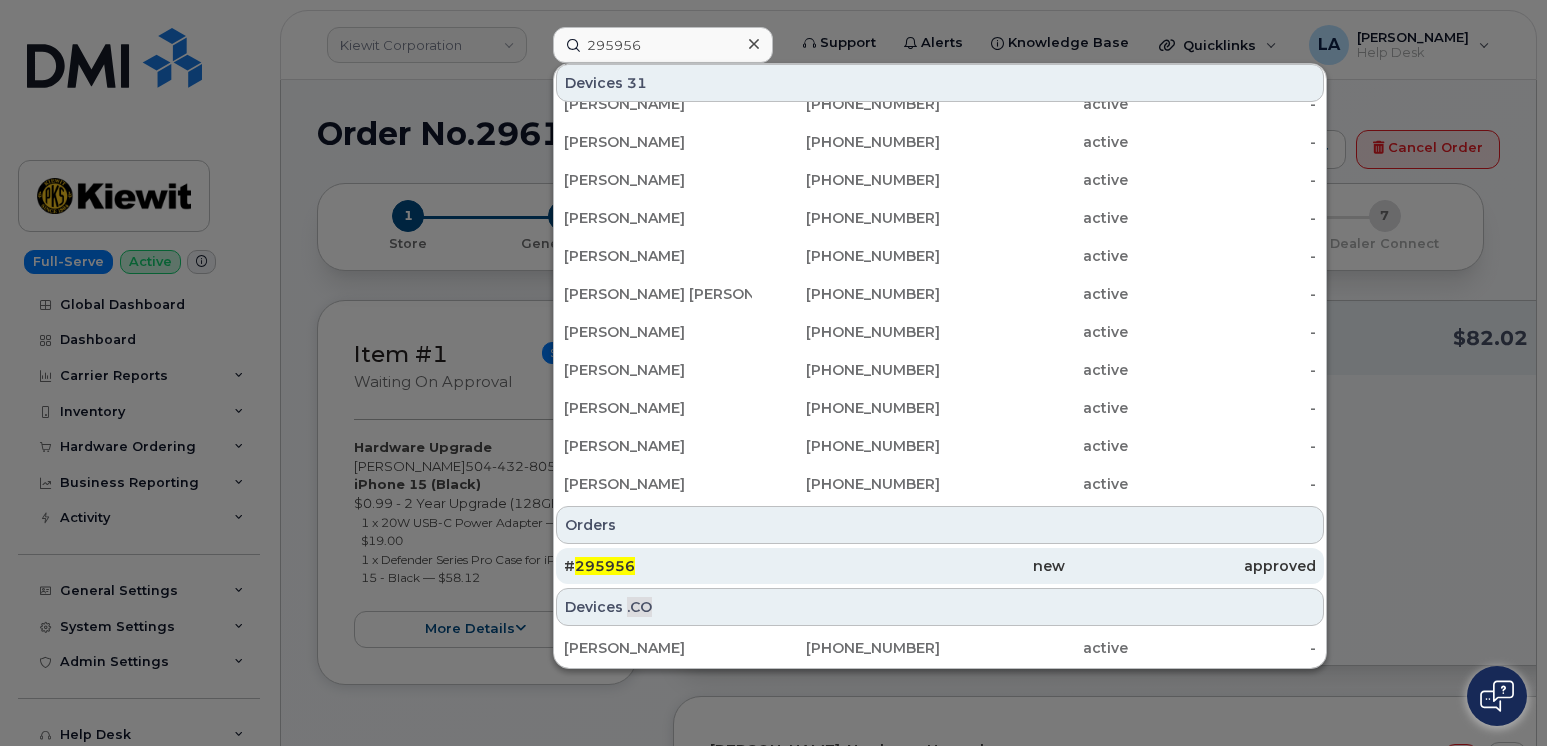 click on "295956" at bounding box center [605, 566] 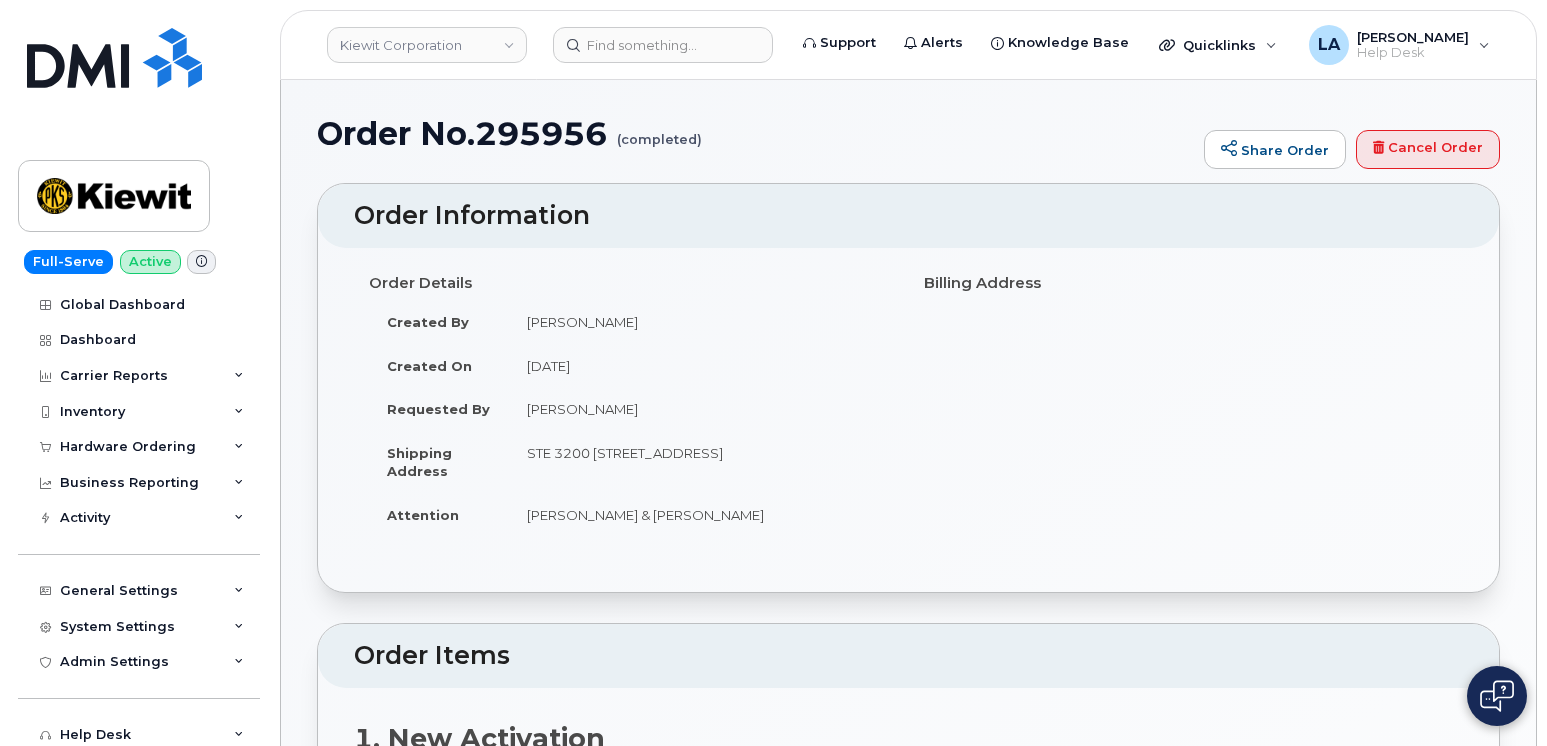 scroll, scrollTop: 0, scrollLeft: 0, axis: both 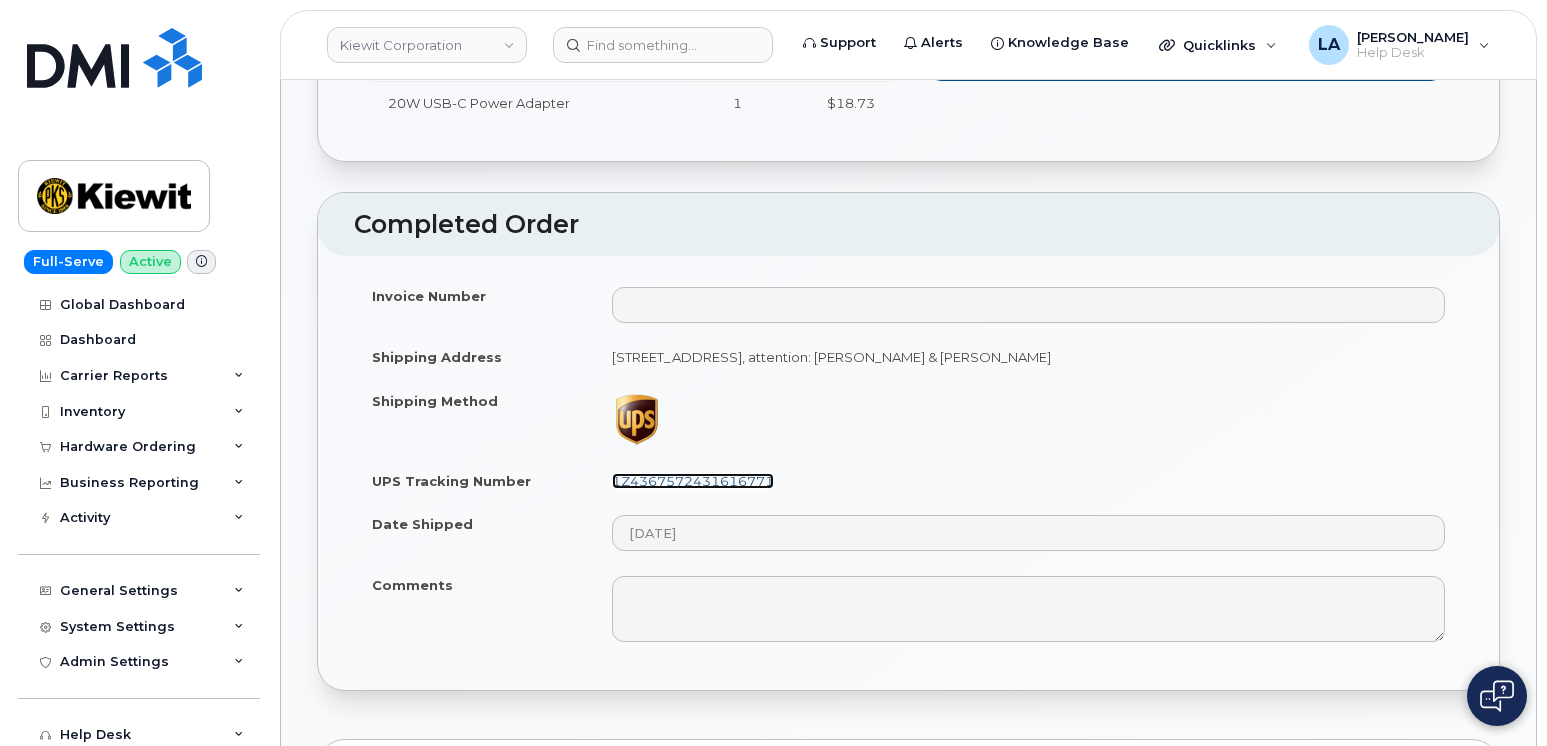 click on "1Z4367572431616771" at bounding box center [693, 481] 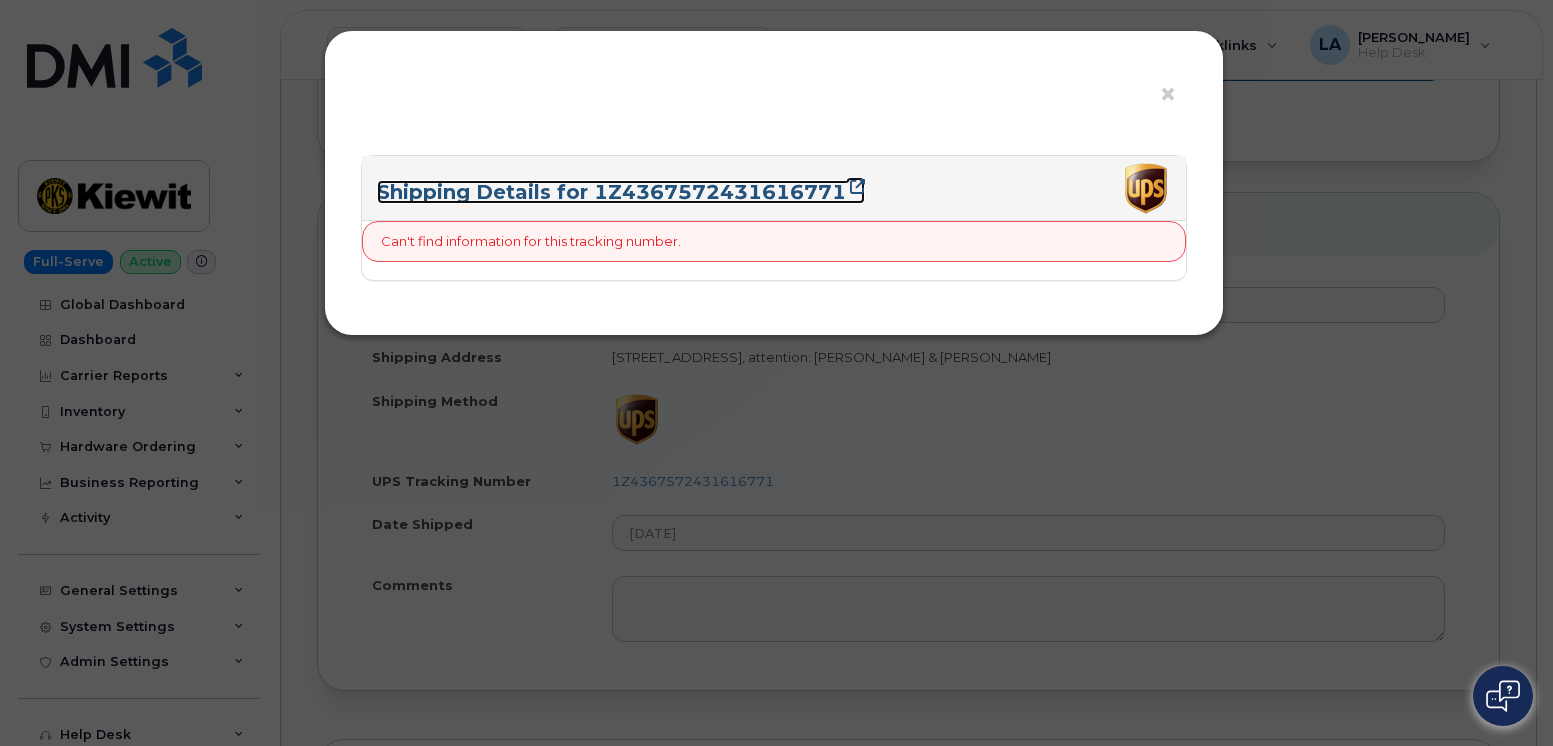 click on "Shipping Details for 1Z4367572431616771" at bounding box center [621, 192] 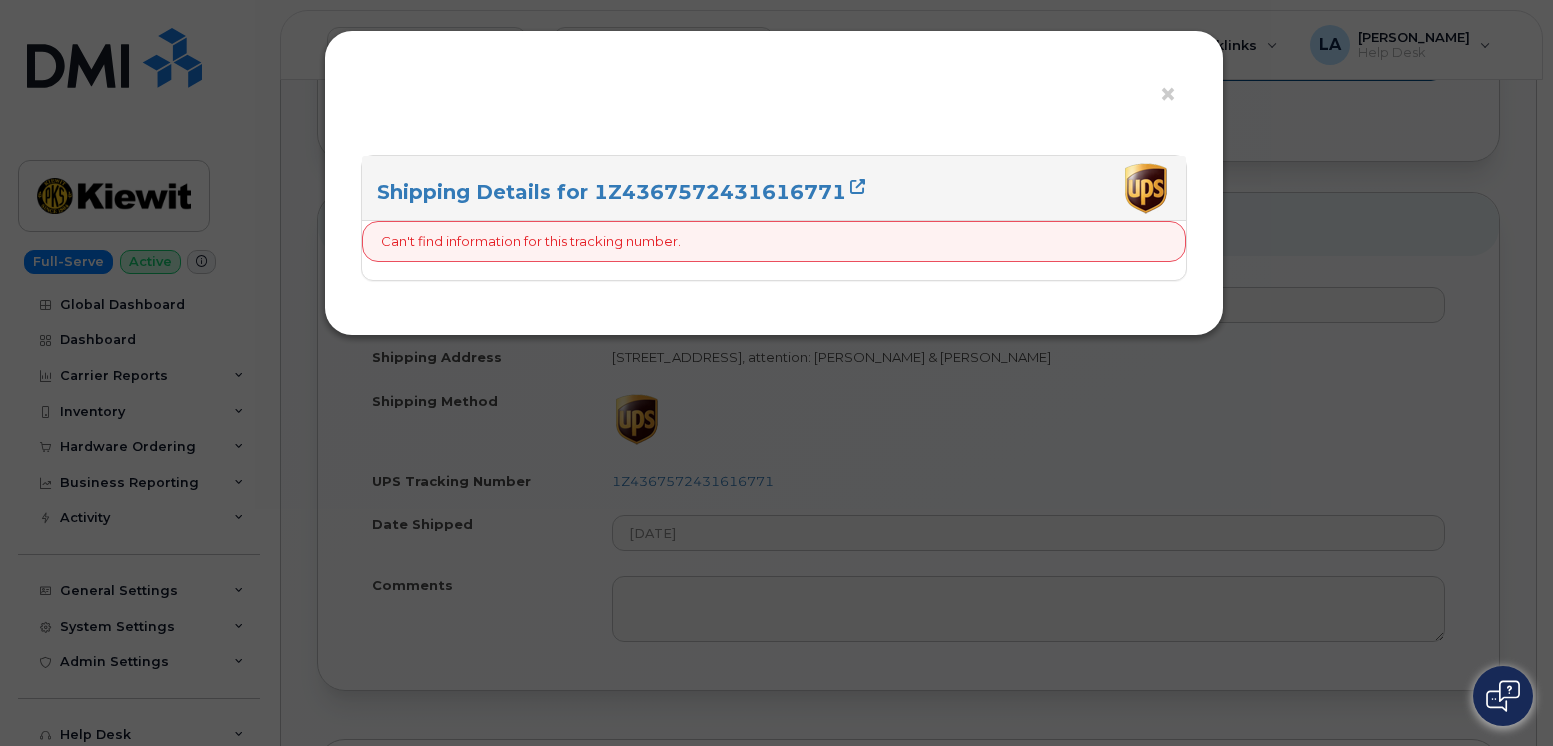 click on "×
Shipping Details for 1Z4367572431616771
Can't find information for this tracking number." at bounding box center (776, 373) 